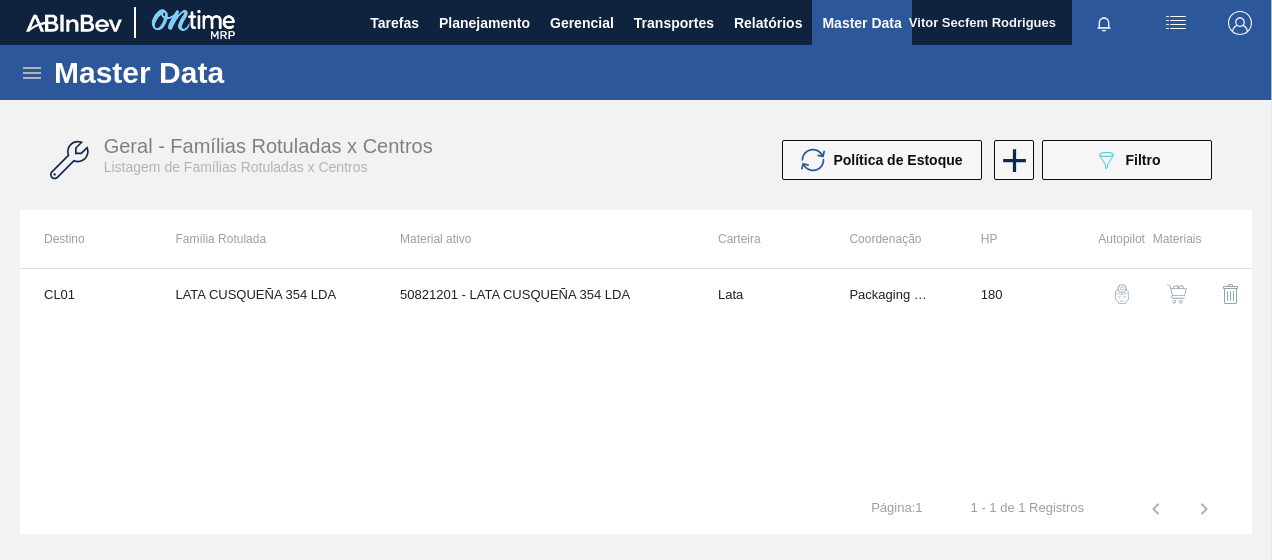 scroll, scrollTop: 0, scrollLeft: 0, axis: both 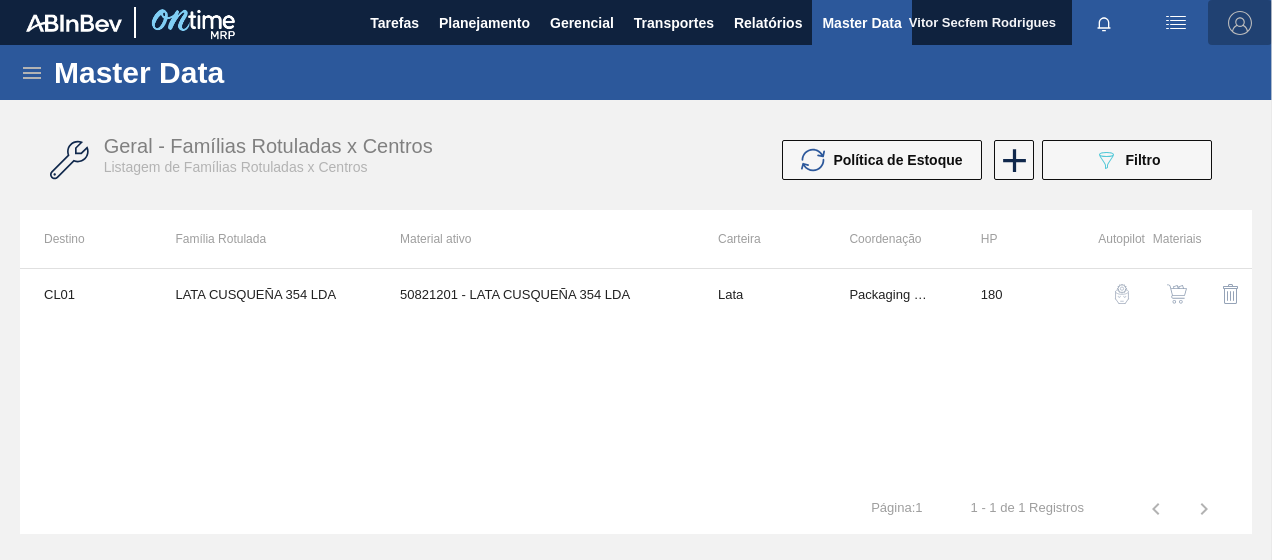 click at bounding box center [1240, 23] 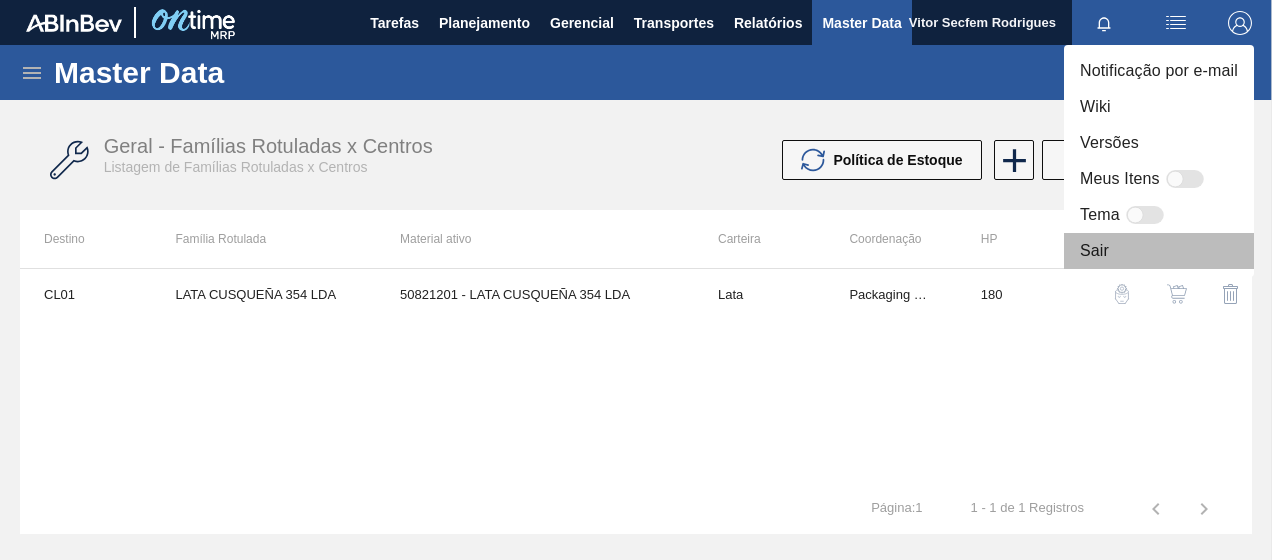 click on "Sair" at bounding box center [1159, 251] 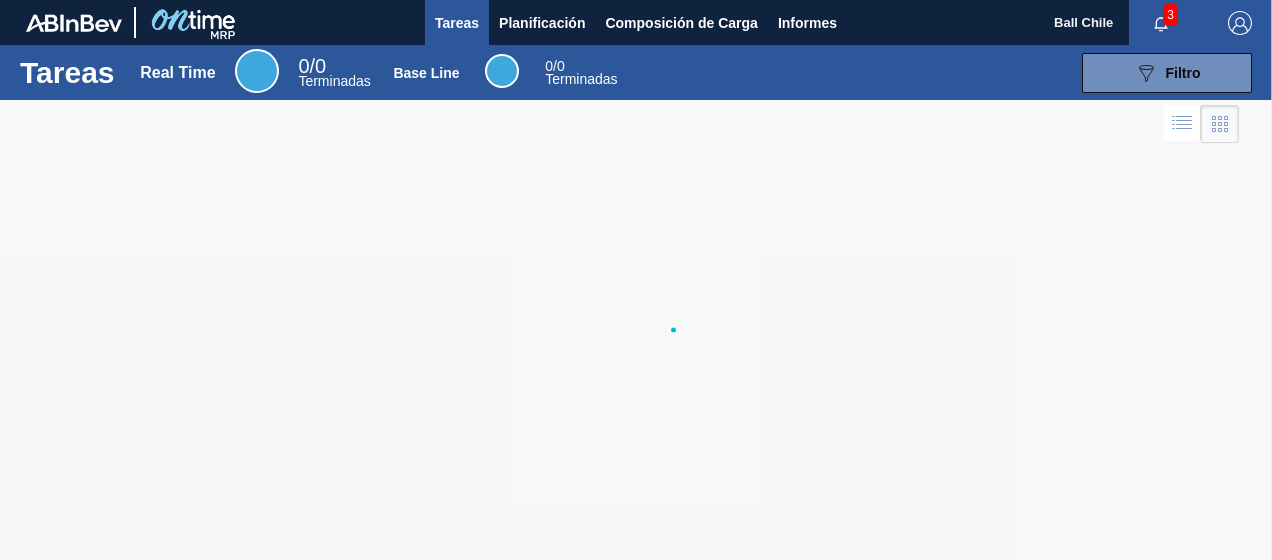 scroll, scrollTop: 0, scrollLeft: 0, axis: both 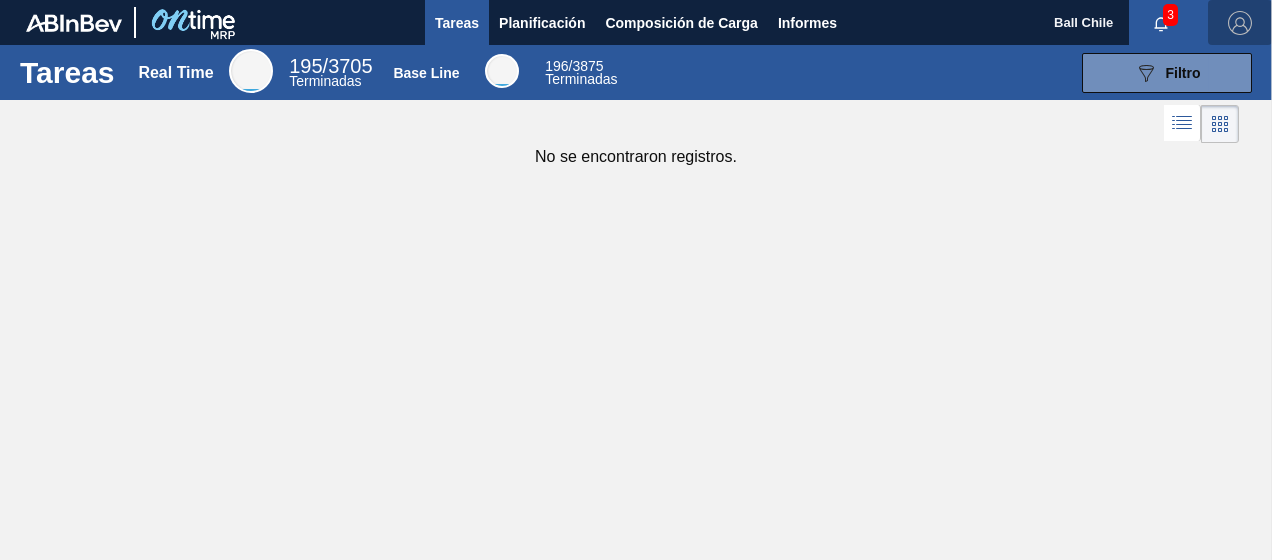 click at bounding box center (1240, 23) 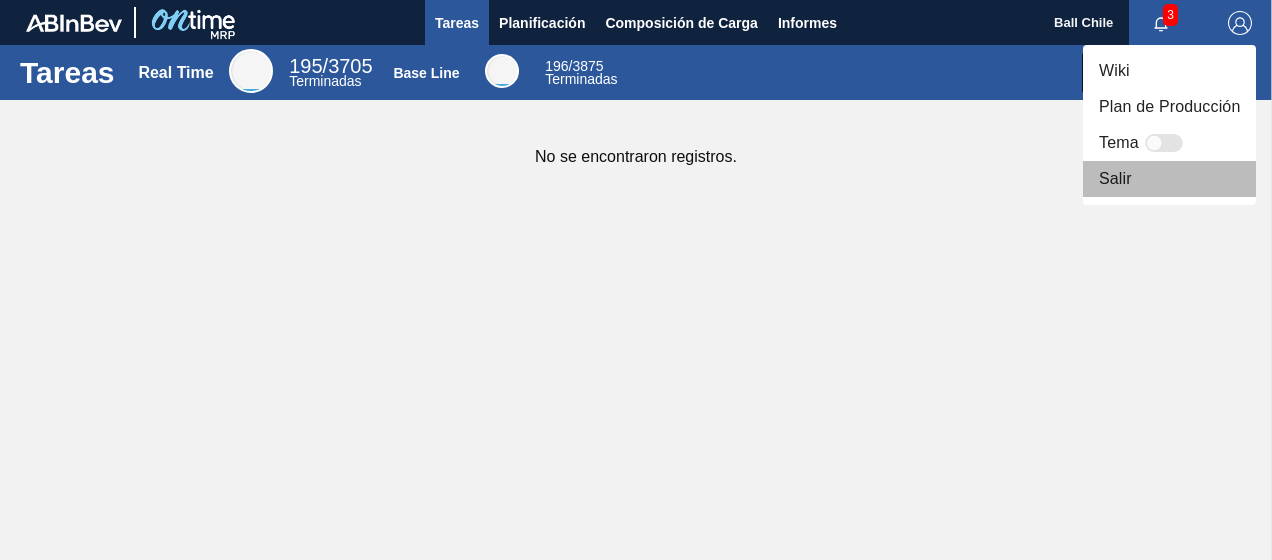 click on "Salir" at bounding box center [1169, 179] 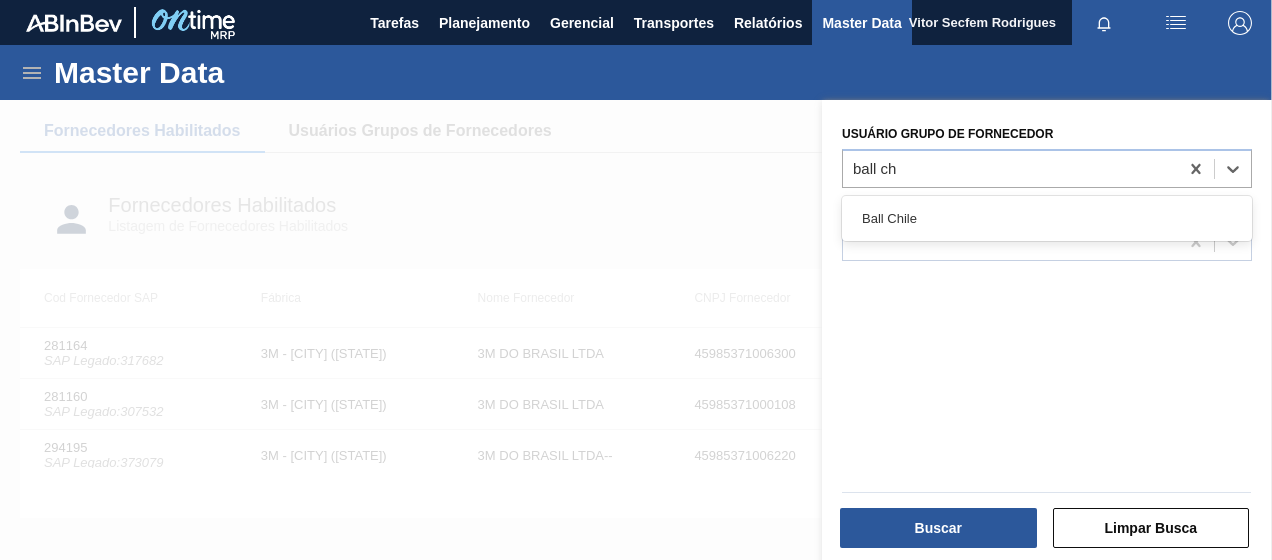 scroll, scrollTop: 0, scrollLeft: 0, axis: both 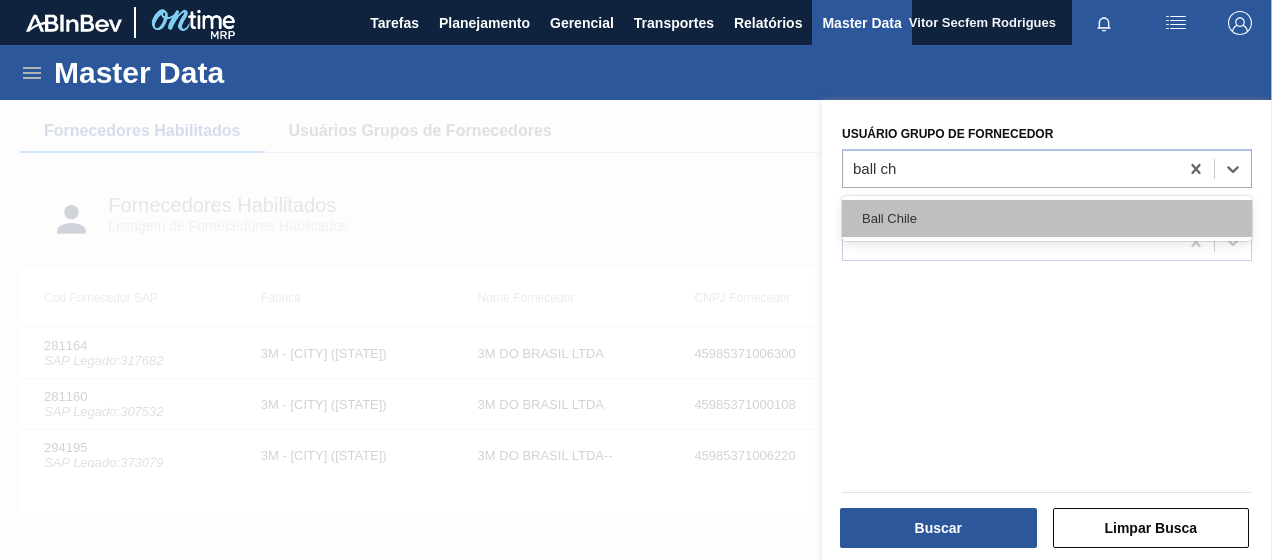 click on "Ball Chile" at bounding box center (1047, 218) 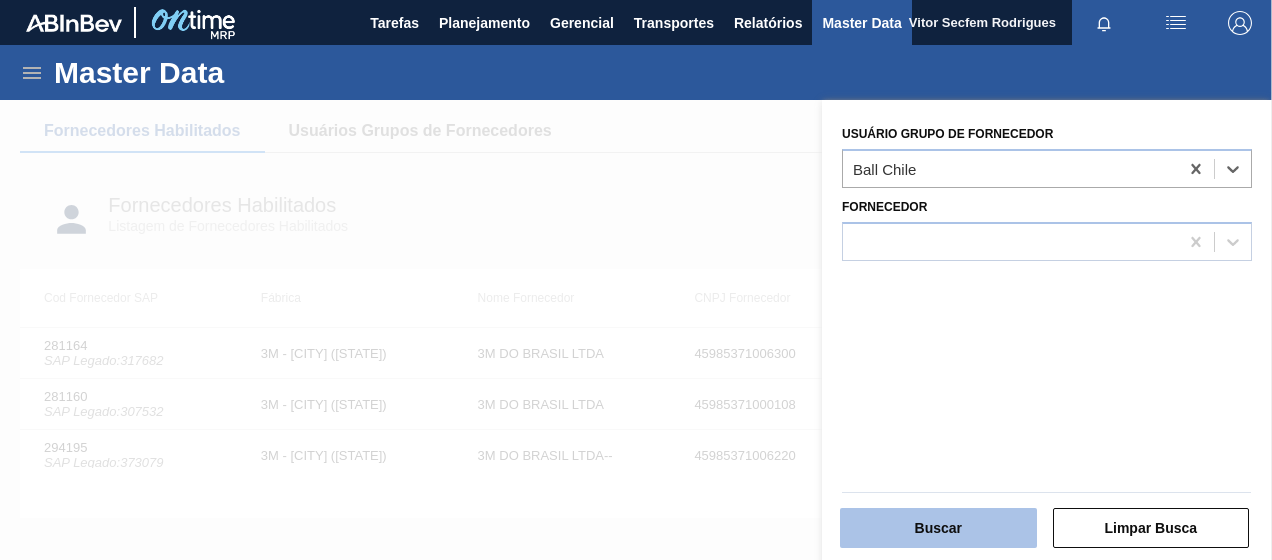 click on "Buscar" at bounding box center [938, 528] 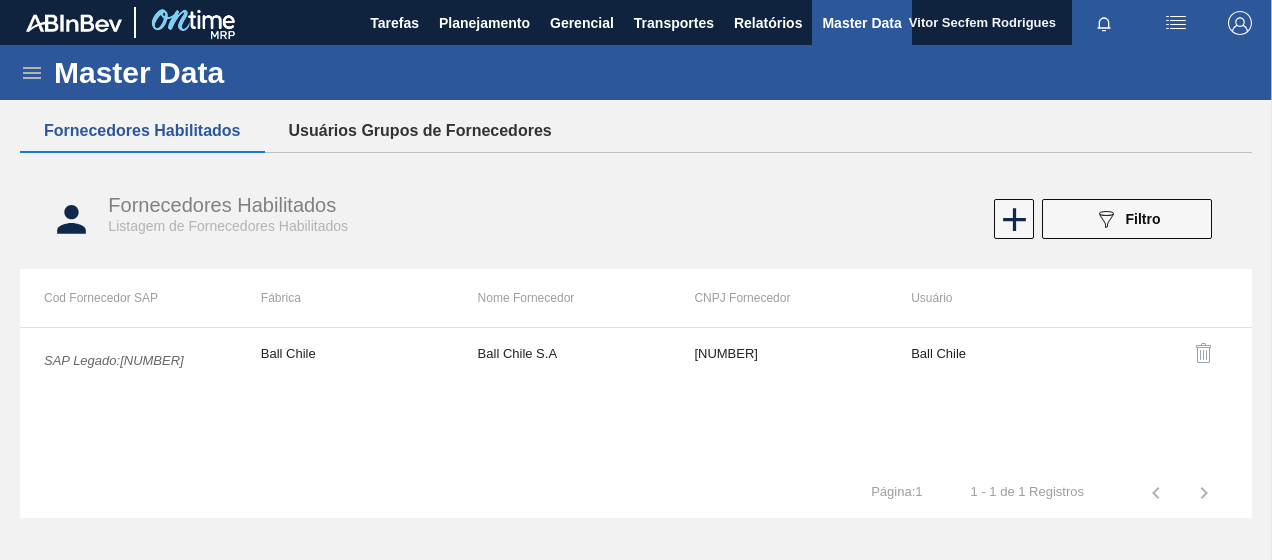 click on "Usuários Grupos de Fornecedores" at bounding box center (420, 131) 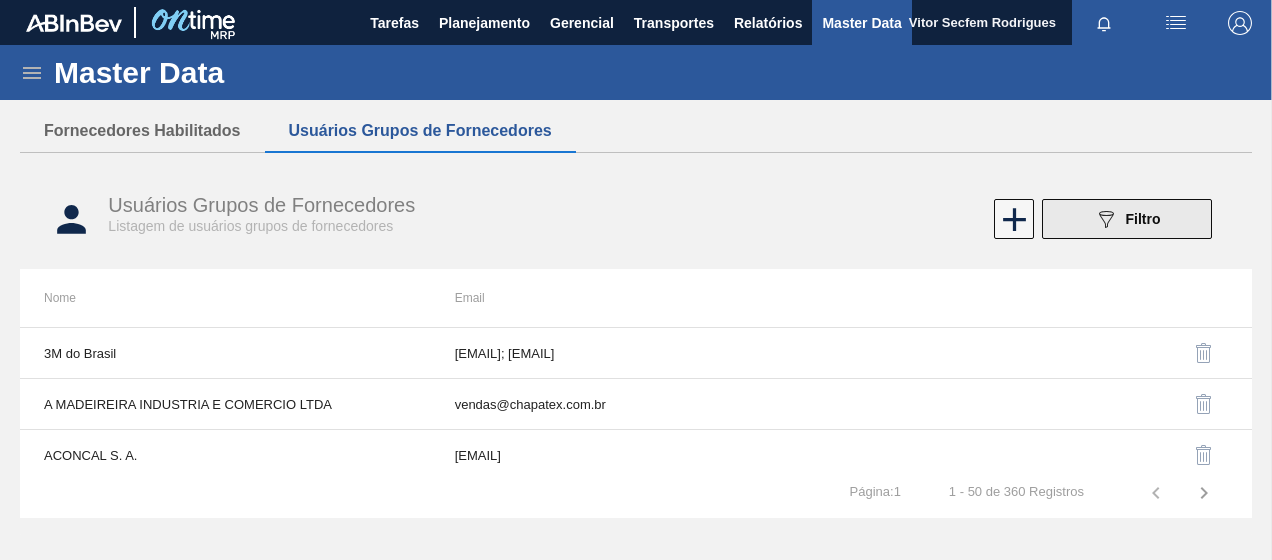 click on "089F7B8B-B2A5-4AFE-B5C0-19BA573D28AC" 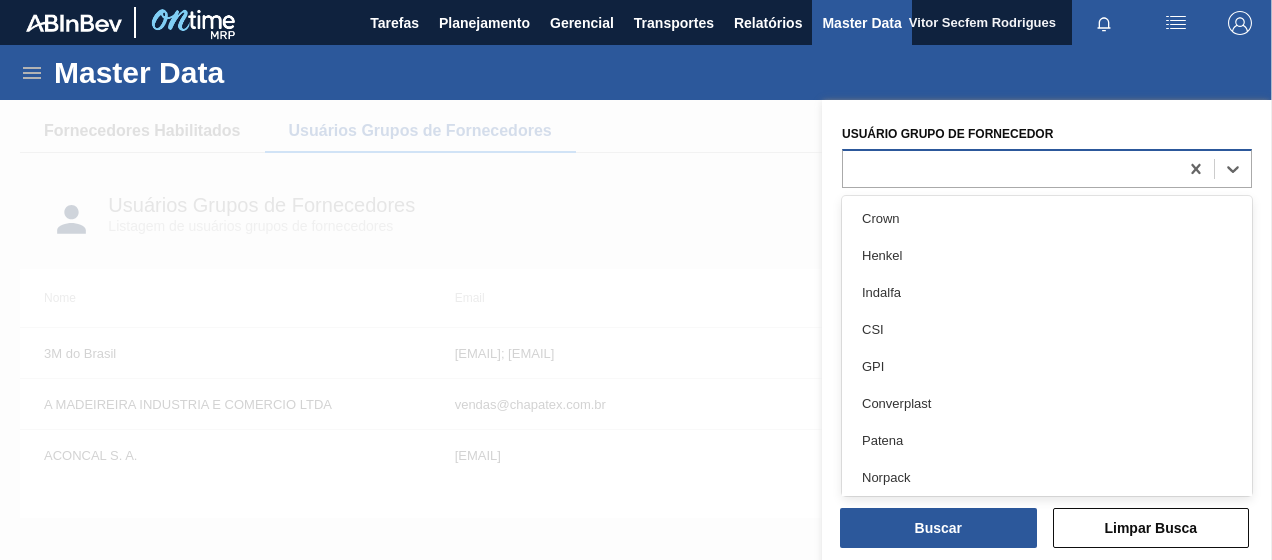 click at bounding box center [1010, 168] 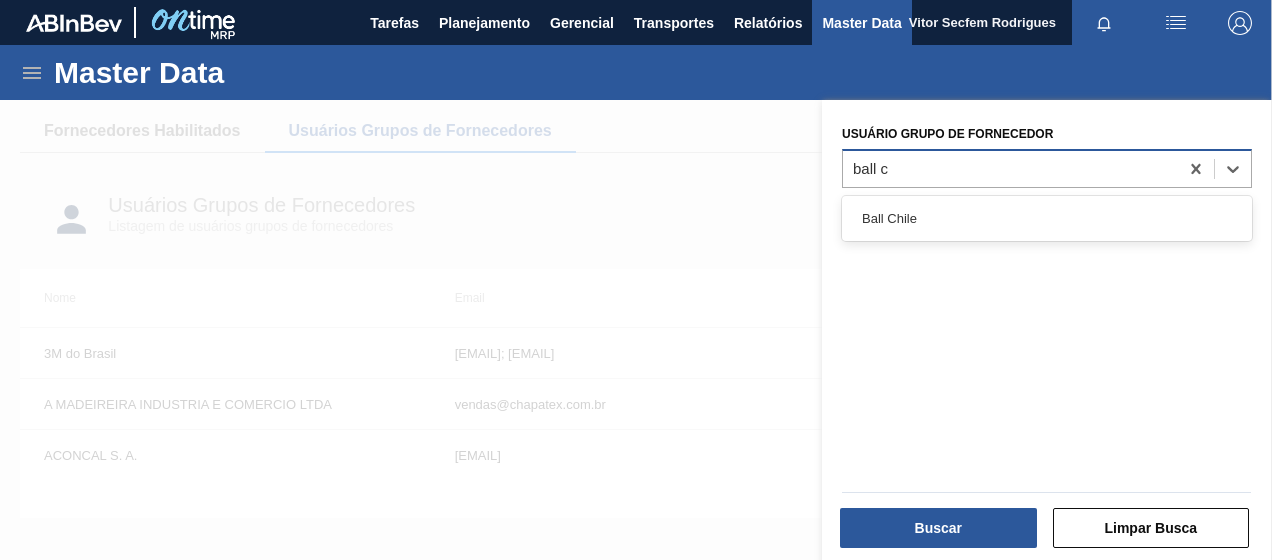type on "ball ch" 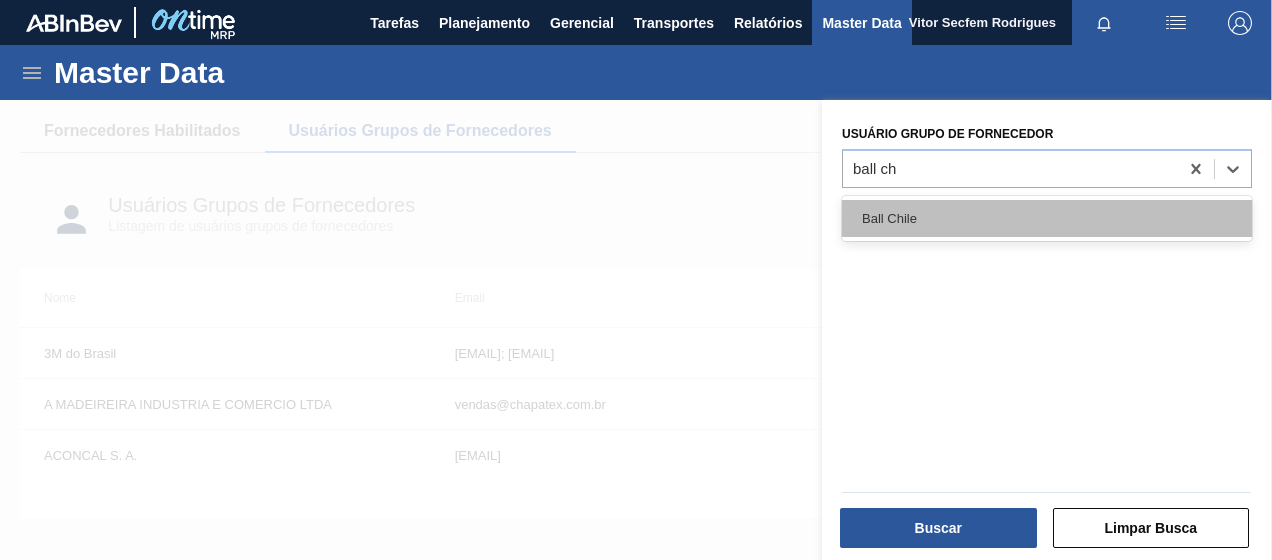 click on "Ball Chile" at bounding box center [1047, 218] 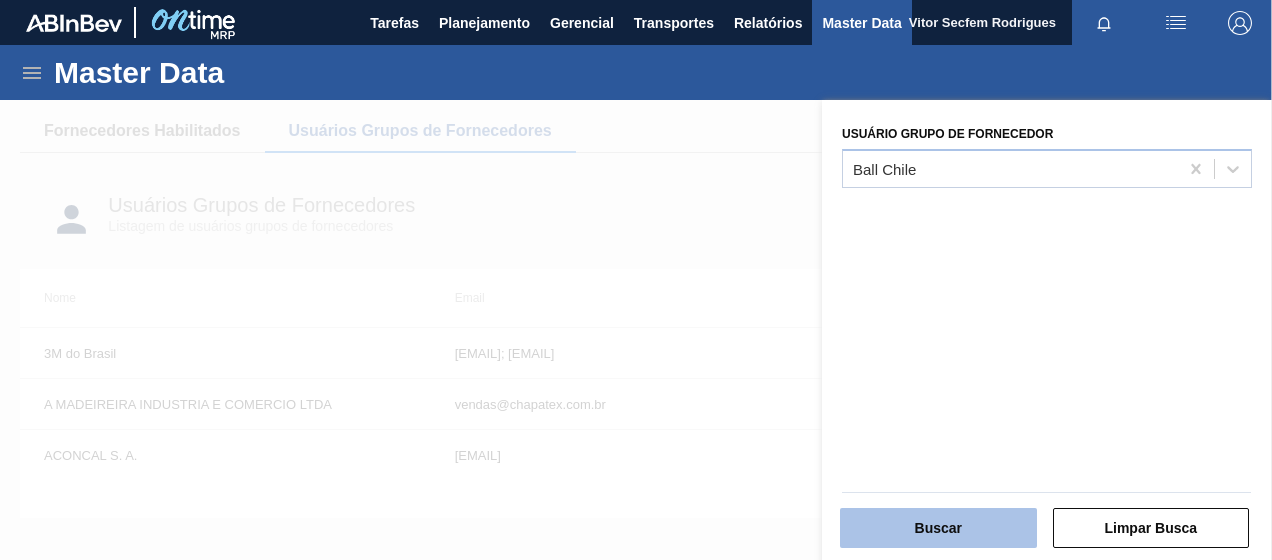 click on "Buscar" at bounding box center (938, 528) 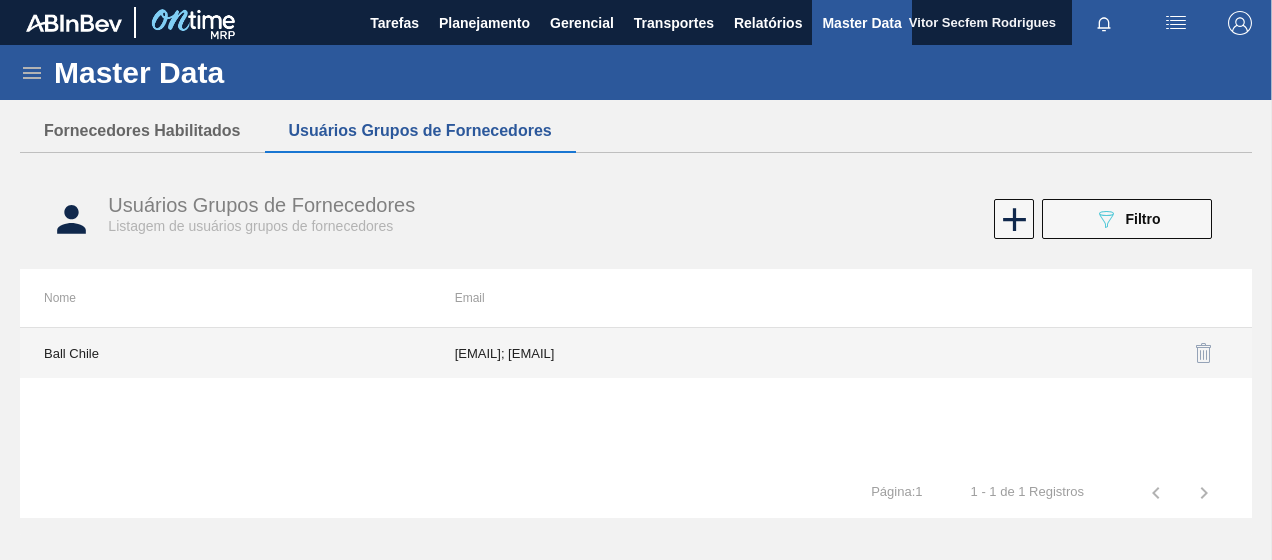 click on "Ana.Aliaga@ball.com; vitinhoforn@gmail.com" at bounding box center (636, 353) 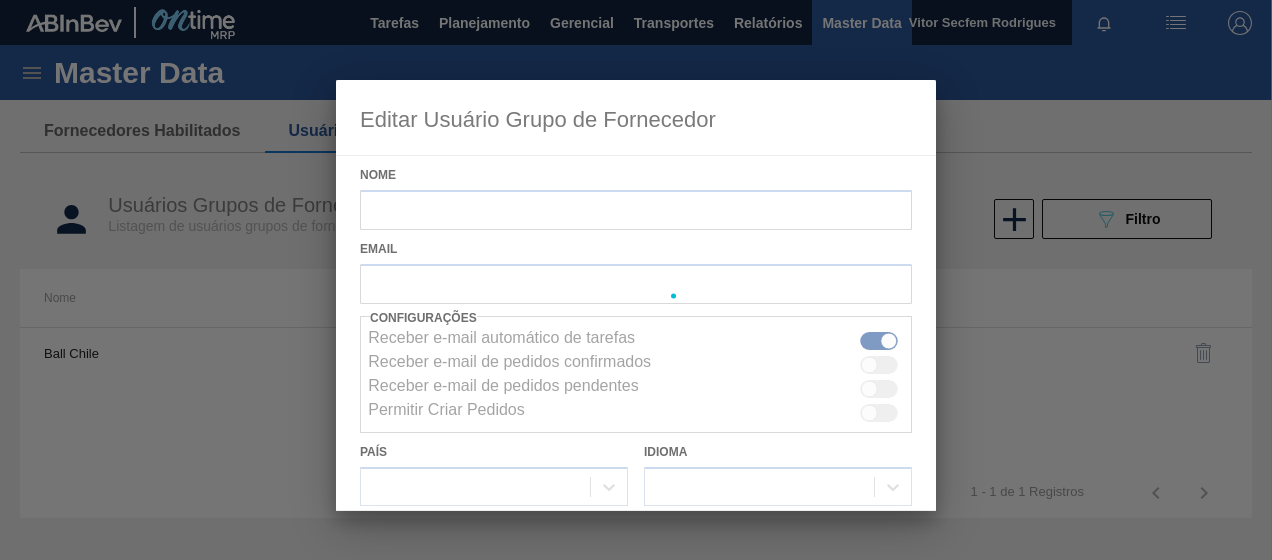 type on "Ball Chile" 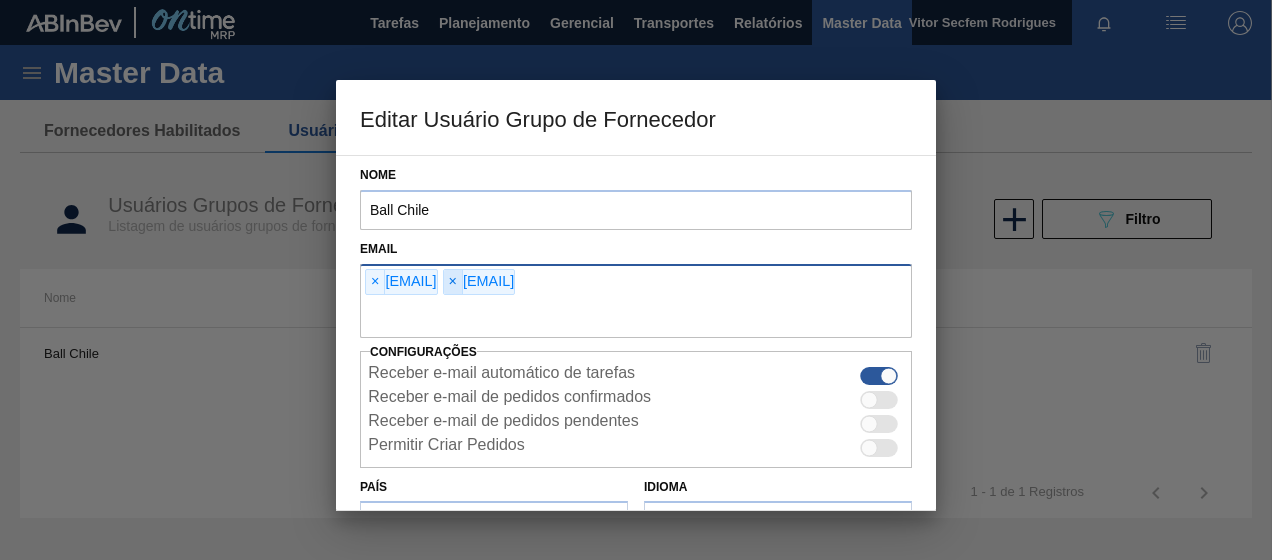 click on "×" at bounding box center [453, 282] 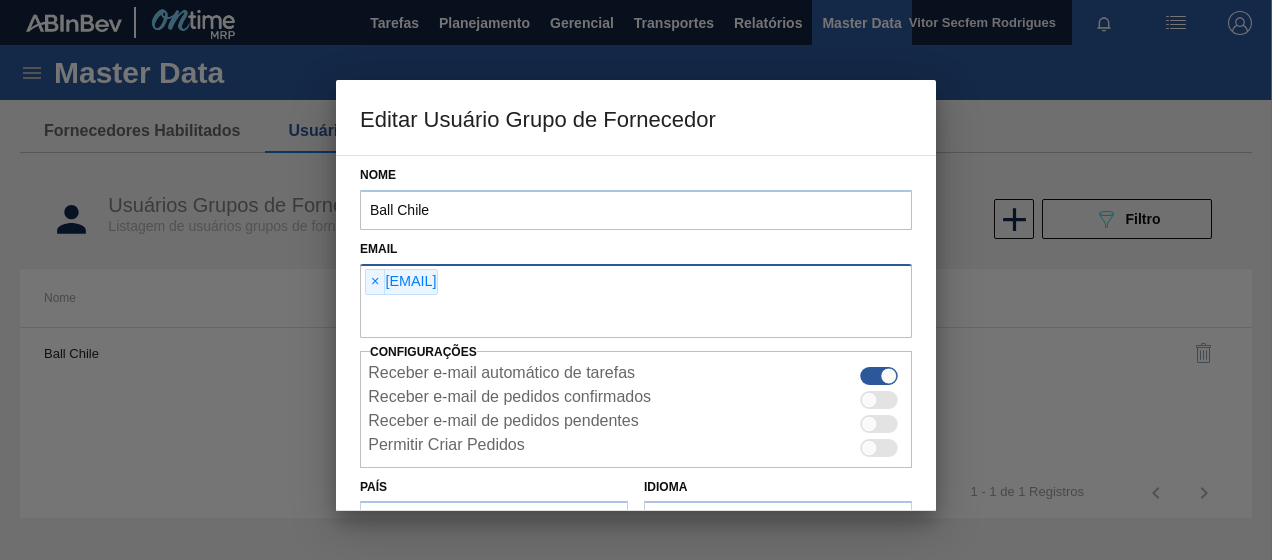 scroll, scrollTop: 116, scrollLeft: 0, axis: vertical 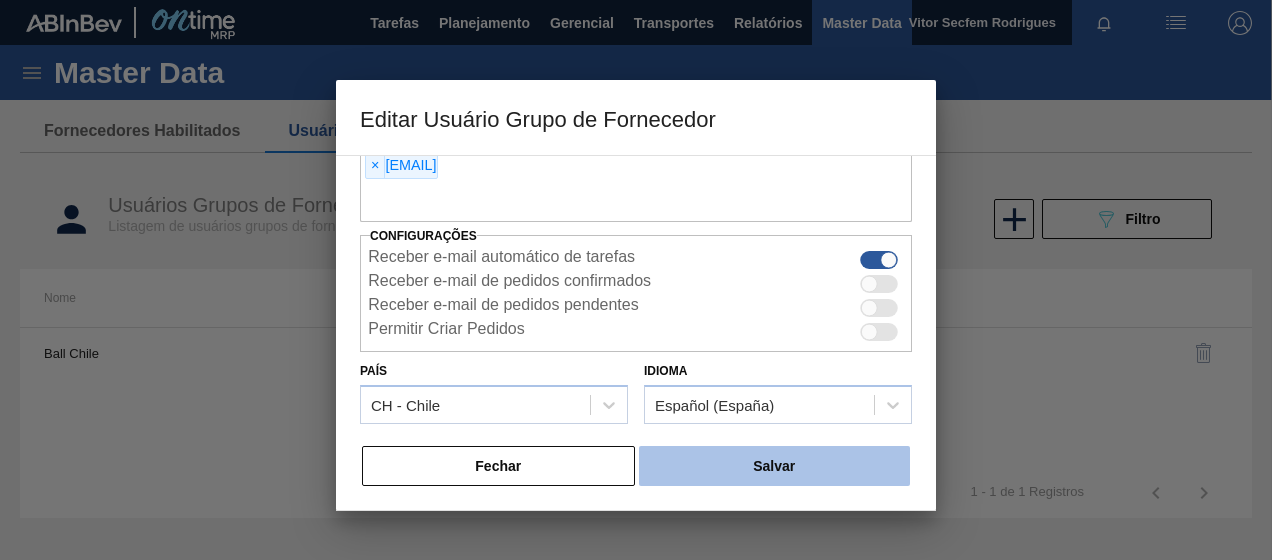 click on "Salvar" at bounding box center [774, 466] 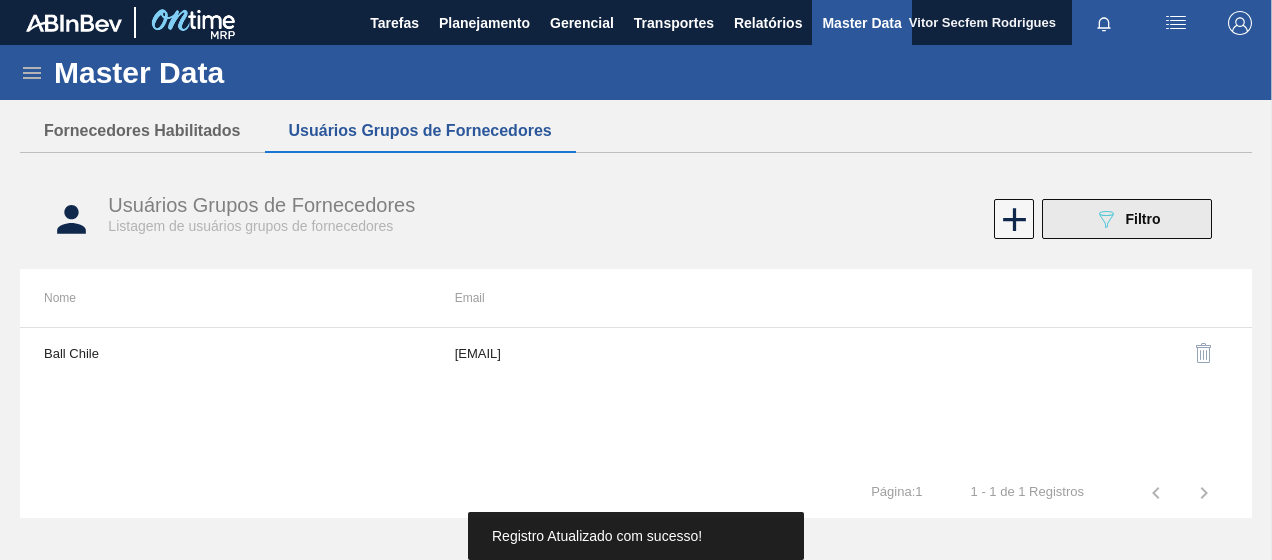 click on "089F7B8B-B2A5-4AFE-B5C0-19BA573D28AC Filtro" at bounding box center (1127, 219) 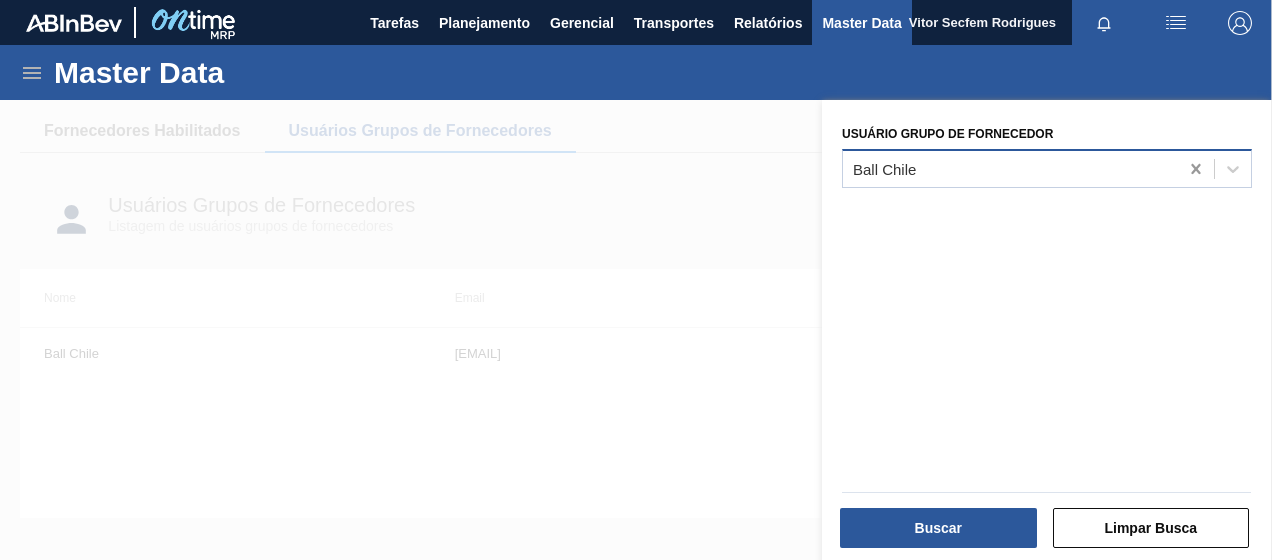 click 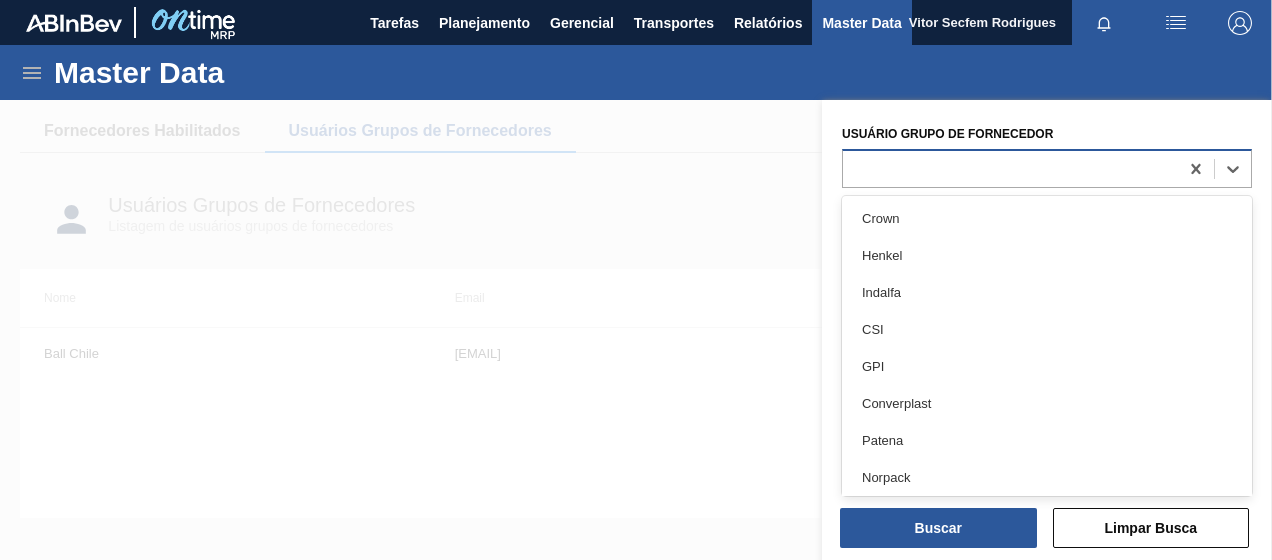click at bounding box center (1010, 168) 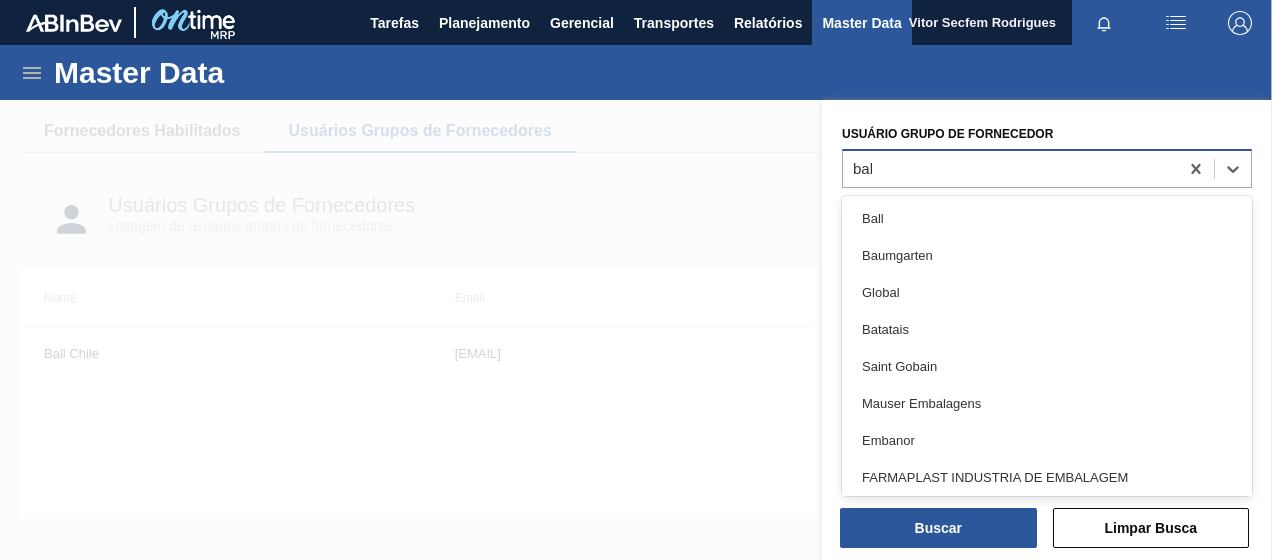 type on "ball" 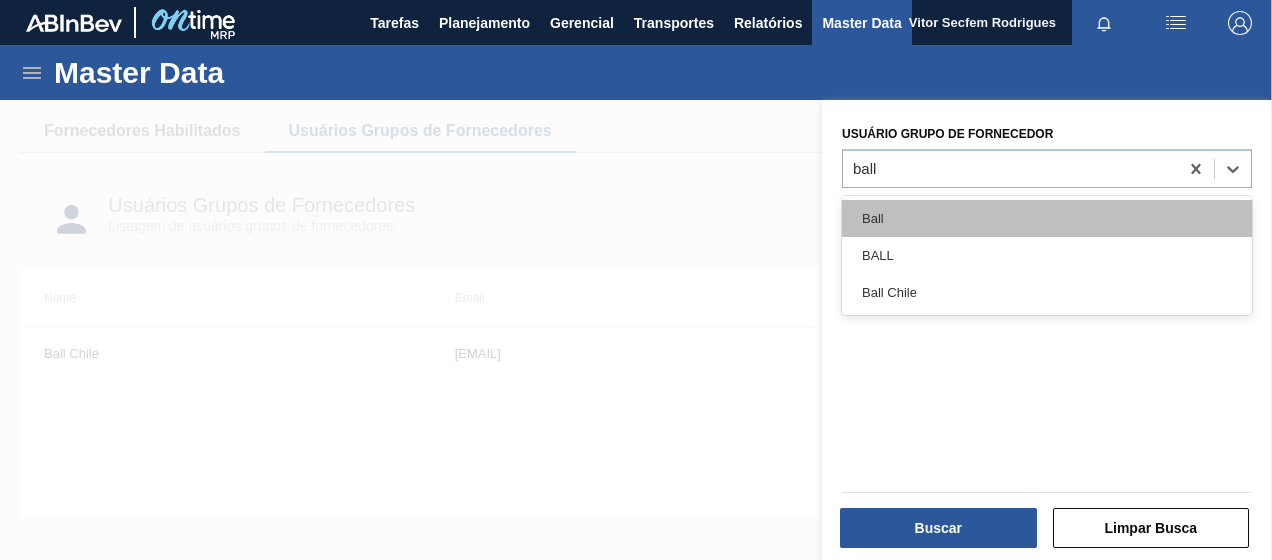 click on "Ball" at bounding box center (1047, 218) 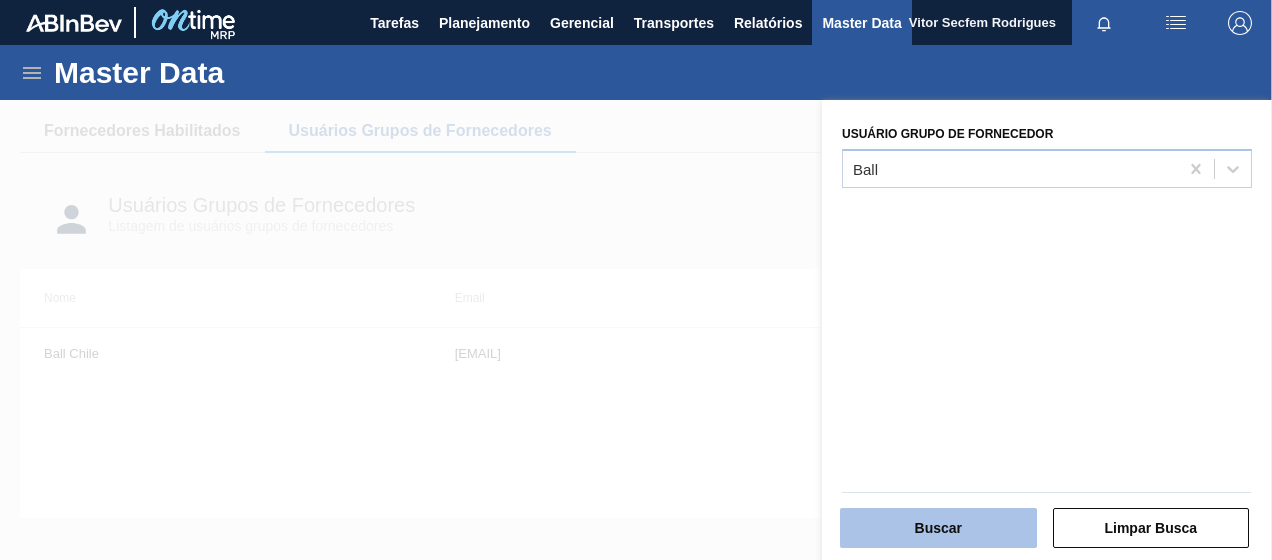 click on "Buscar" at bounding box center [938, 528] 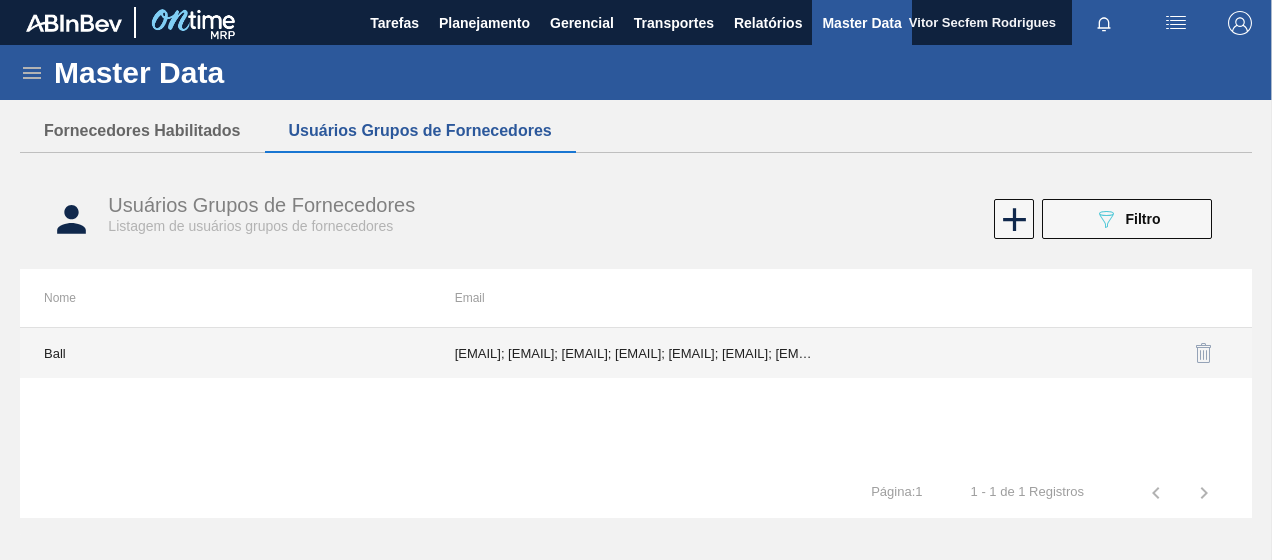 click on "Arthur.Aquino@ball.com; fabiana.miranda@ball.com; jjunio10@ball.com; joao.azevedo@ball.com; lavilson.junior@ball.com; patricia.portugal@ball.com; pedidos@ball.com; aline.silva1@ball.com; gleika@ball.com; diana.silva@ball.com; gabriela.nobrega@ball.com; arthur@ball.com; amanda.silva1@ball.com; msouza2@ball.com; isli.andrade@ball.com; lucas.cruz@ball.com; katia.ferreira@ball.com; lorehep156@adrais.com; eric.vieira@ball.com; Karoline.Rosa@ball.com; palomaromaa@gmail.com" at bounding box center [636, 353] 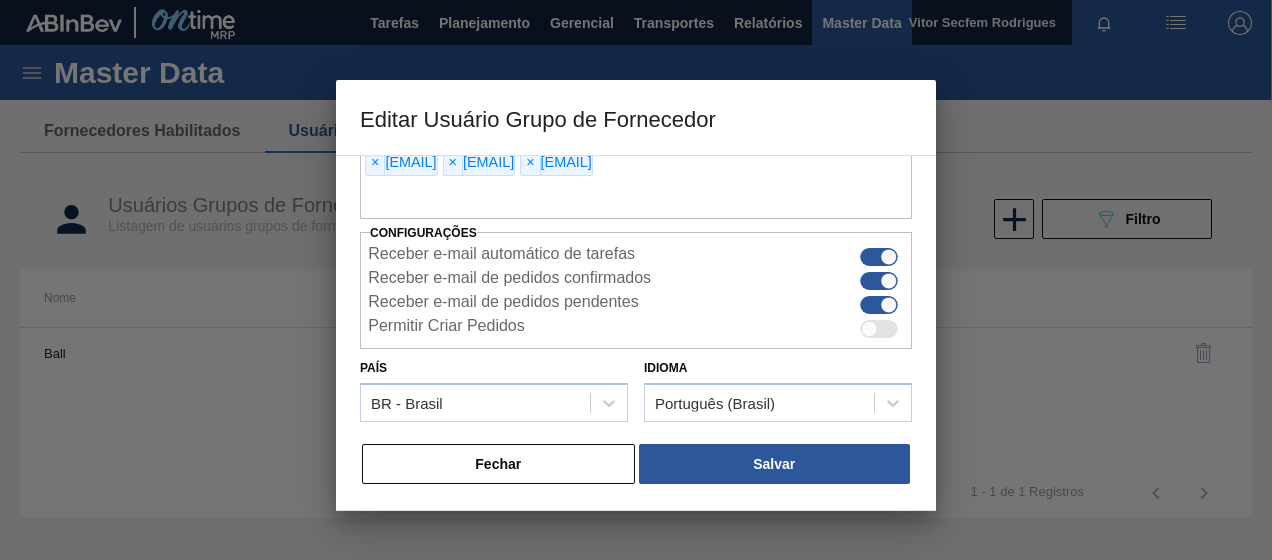 scroll, scrollTop: 302, scrollLeft: 0, axis: vertical 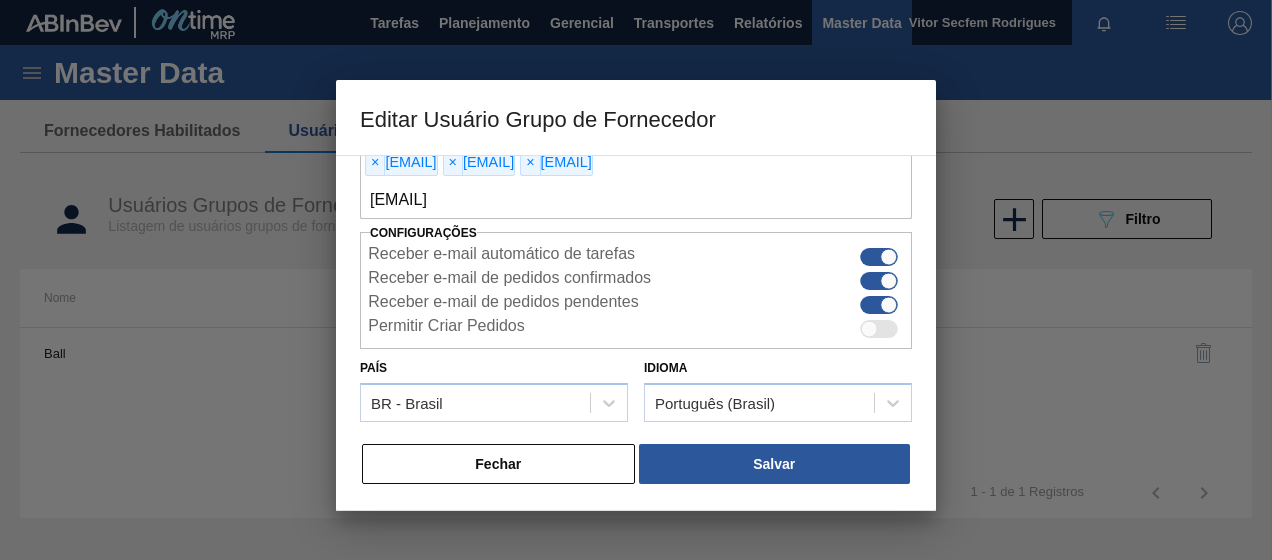 type on "vitinhoforn@gmail.com" 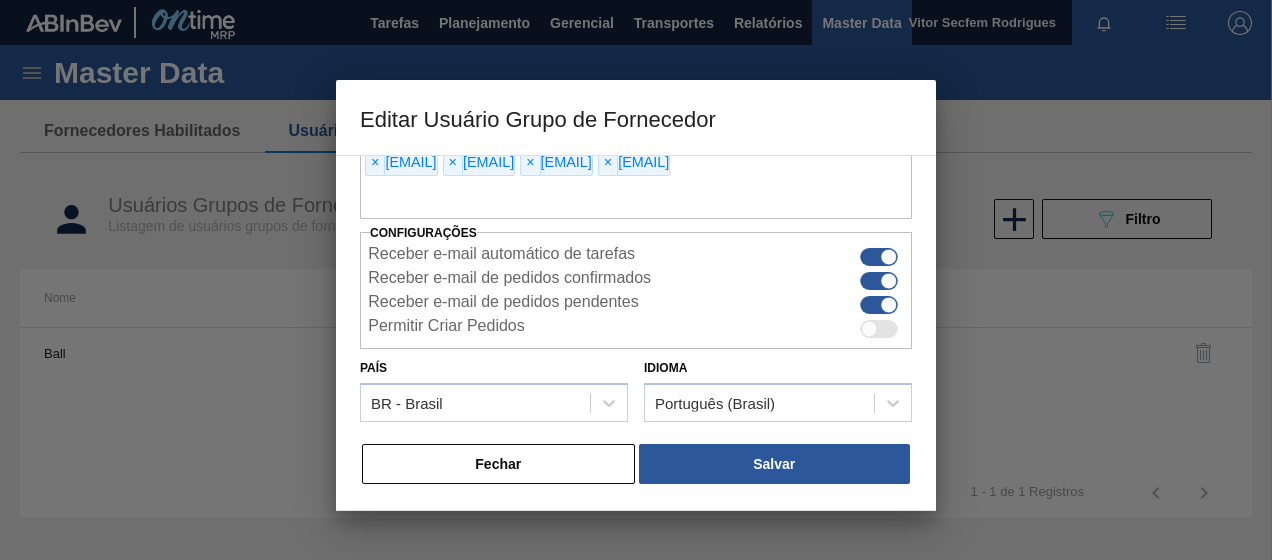 scroll, scrollTop: 364, scrollLeft: 0, axis: vertical 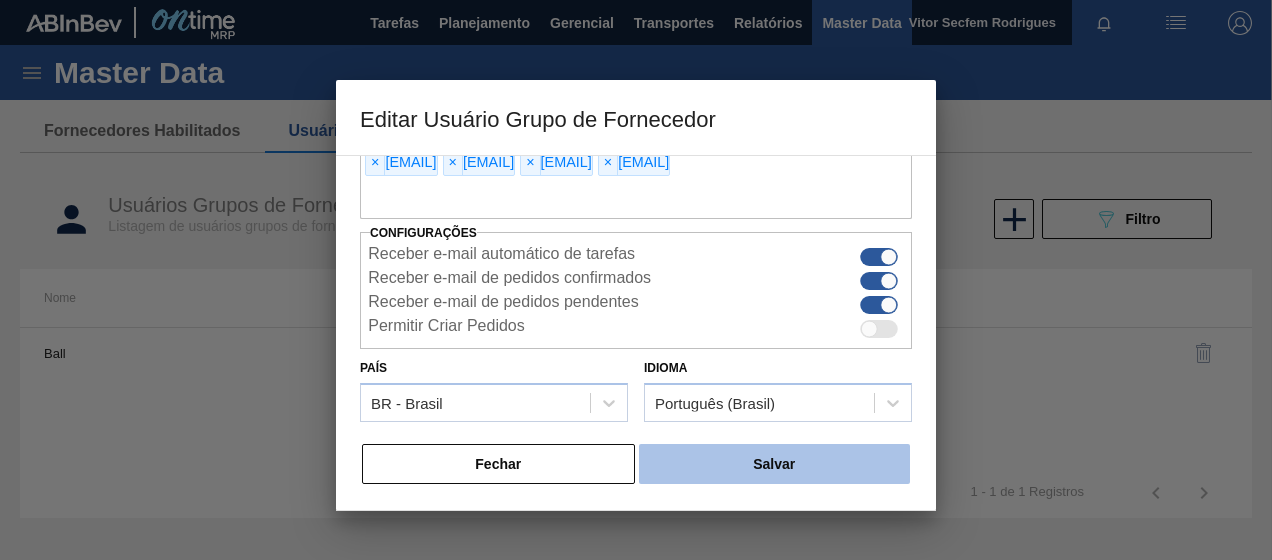 click on "Salvar" at bounding box center (774, 464) 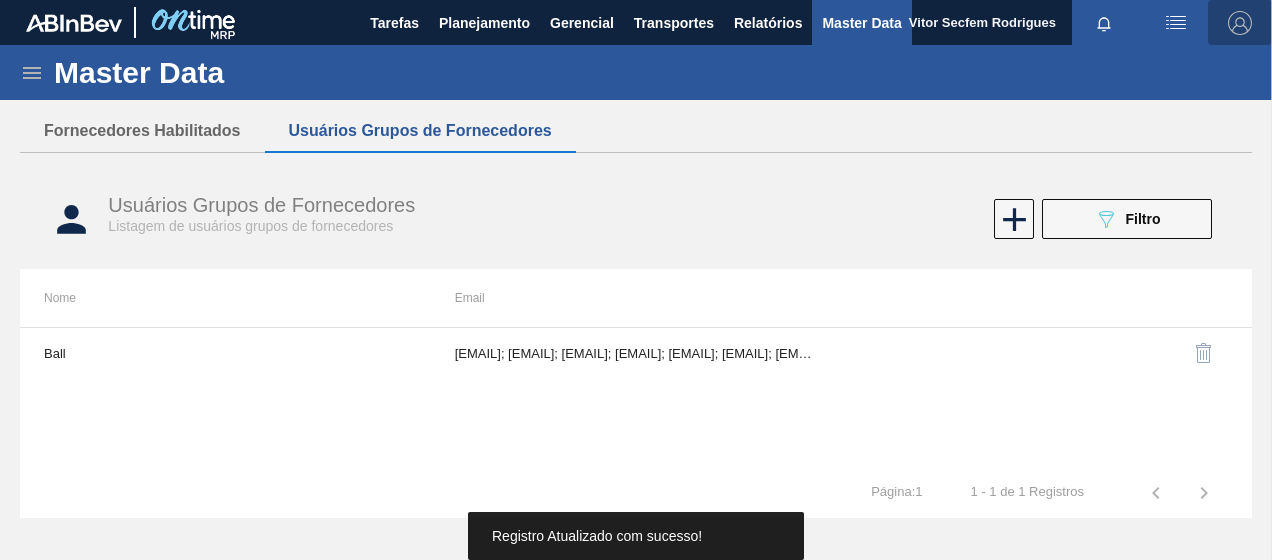 click at bounding box center (1240, 23) 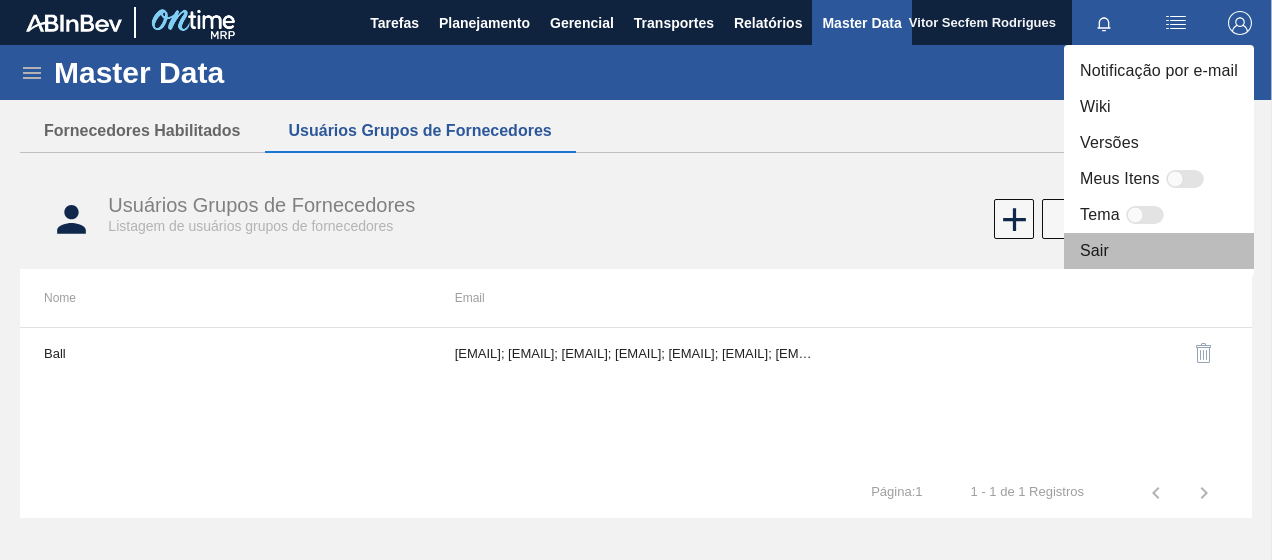 click on "Sair" at bounding box center [1159, 251] 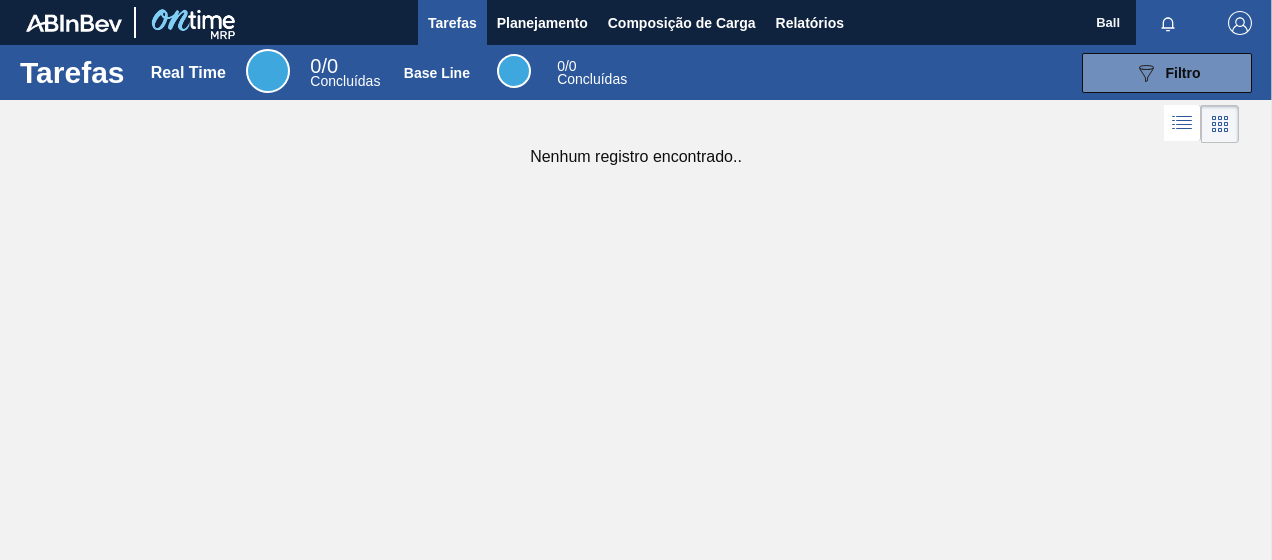 scroll, scrollTop: 0, scrollLeft: 0, axis: both 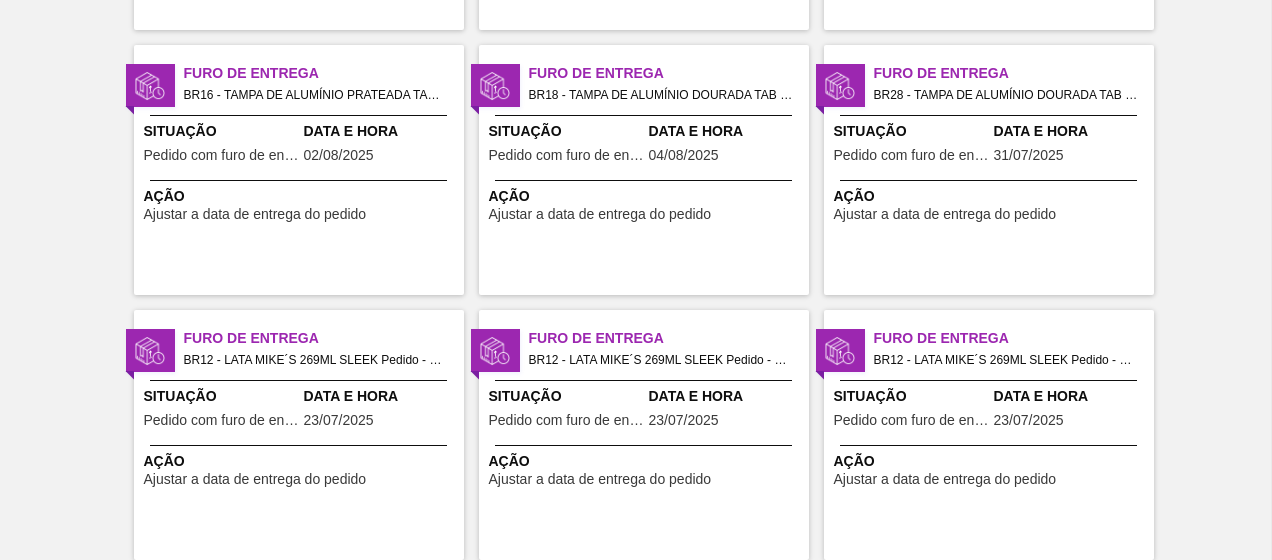 click on "BR18 - TAMPA DE ALUMÍNIO DOURADA TAB DOURADO Pedido - 1994850" at bounding box center [661, 95] 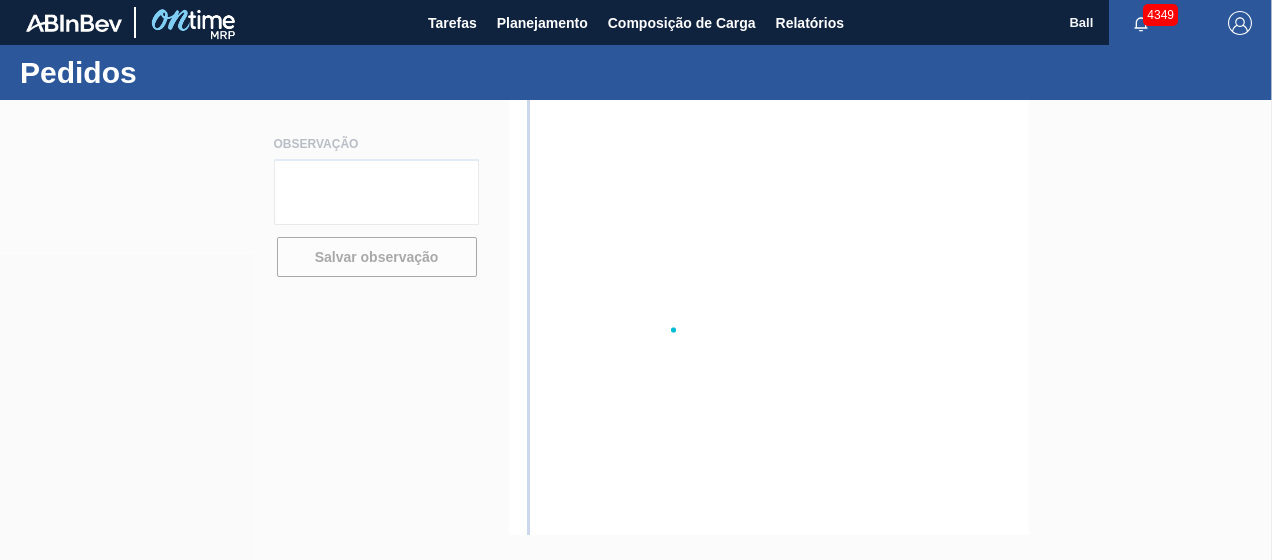 scroll, scrollTop: 0, scrollLeft: 0, axis: both 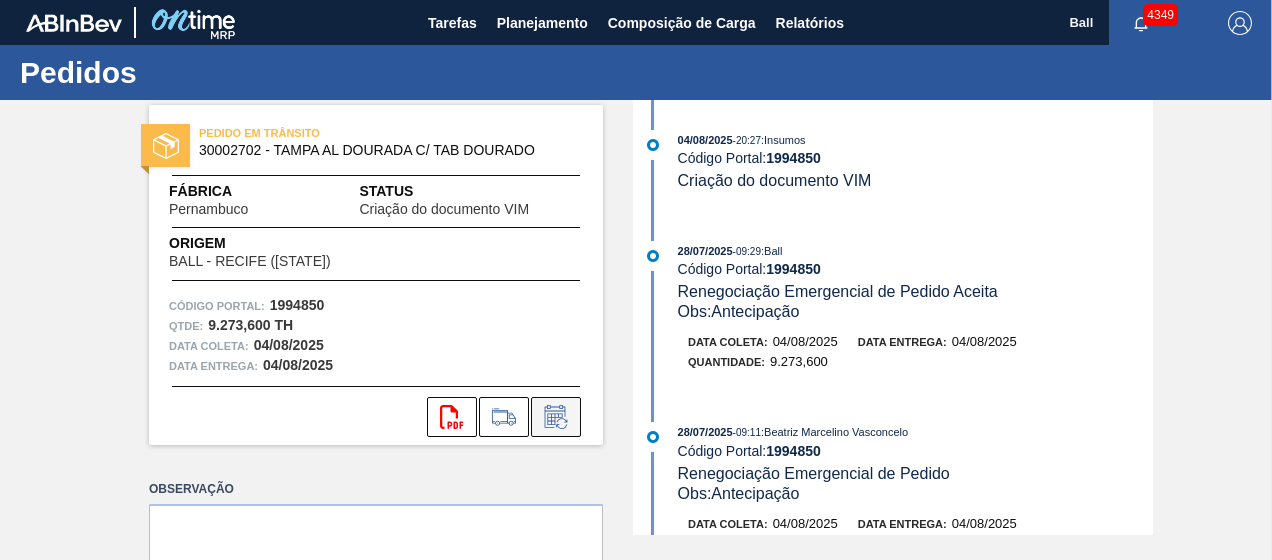 click 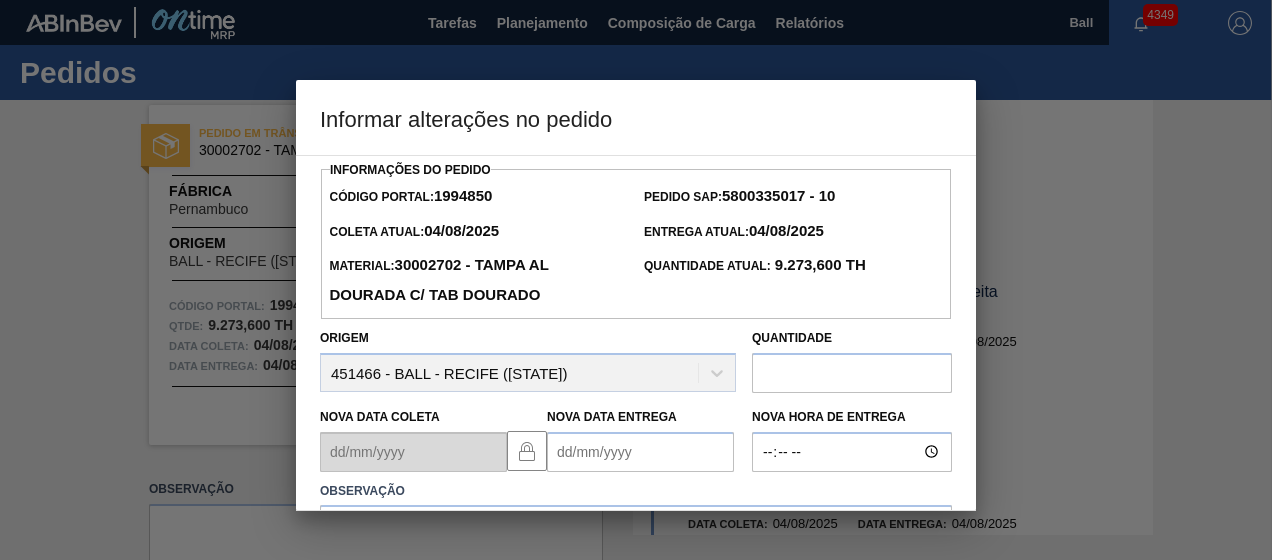 scroll, scrollTop: 146, scrollLeft: 0, axis: vertical 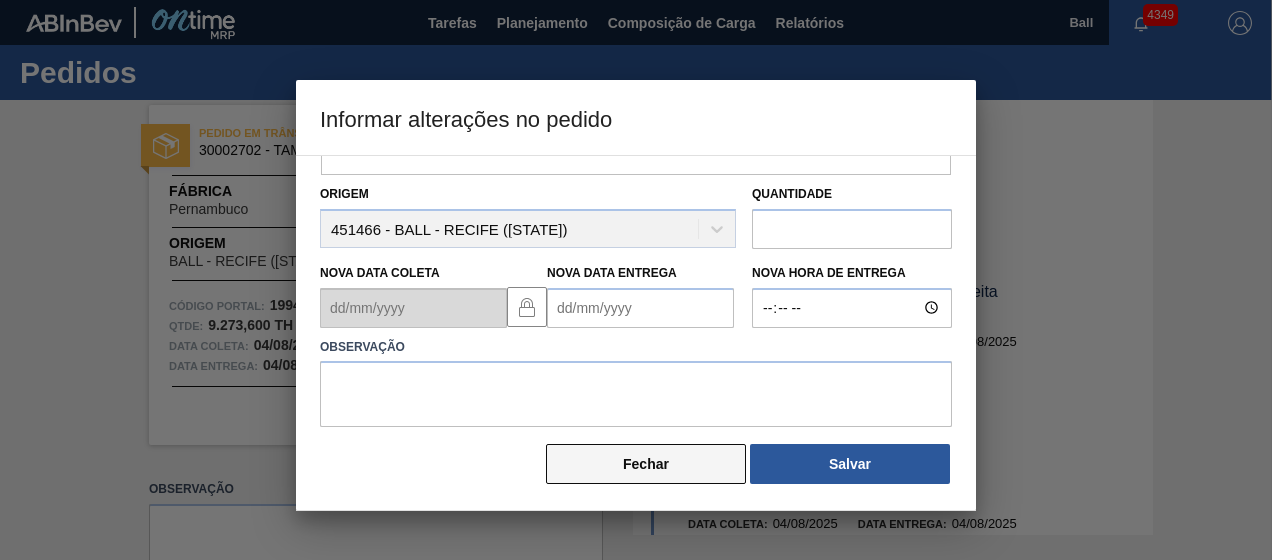 click on "Fechar" at bounding box center (646, 464) 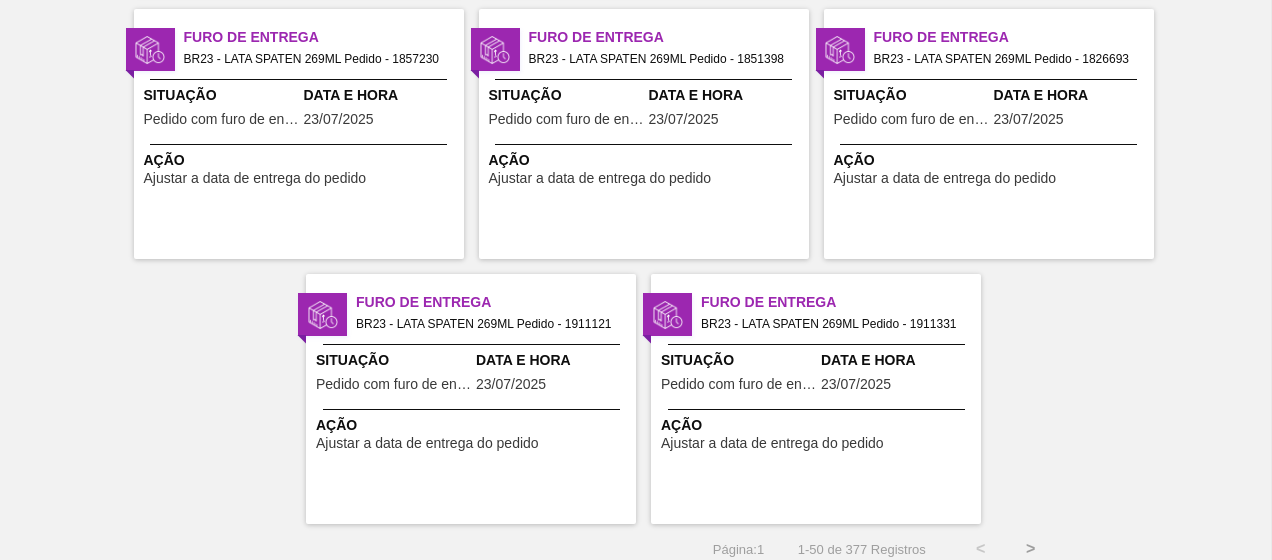 scroll, scrollTop: 4142, scrollLeft: 0, axis: vertical 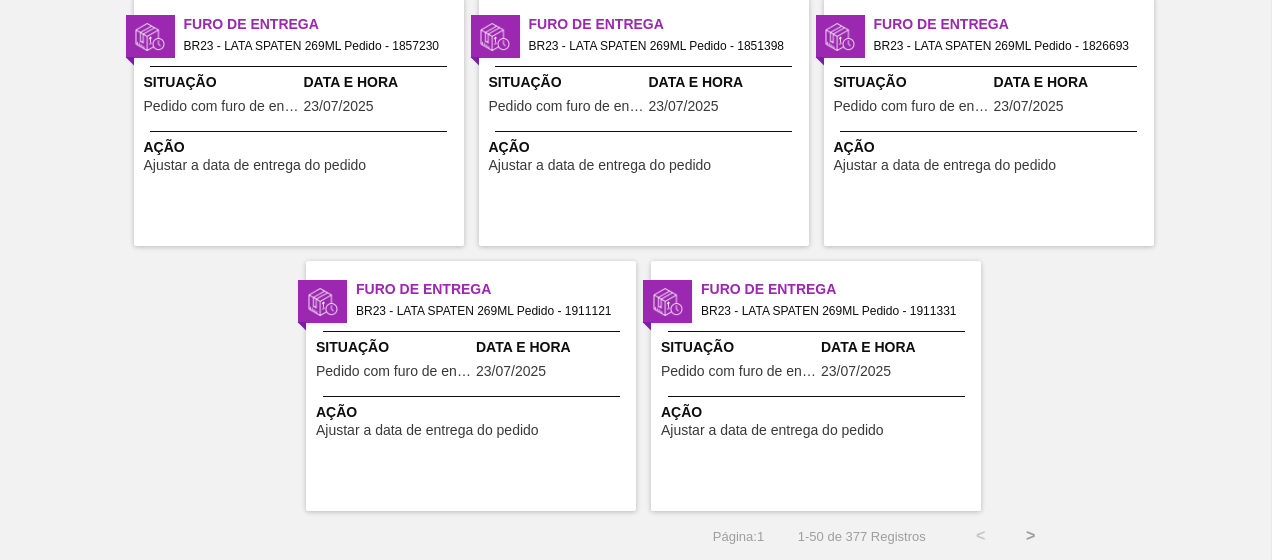 click on ">" at bounding box center (1031, 536) 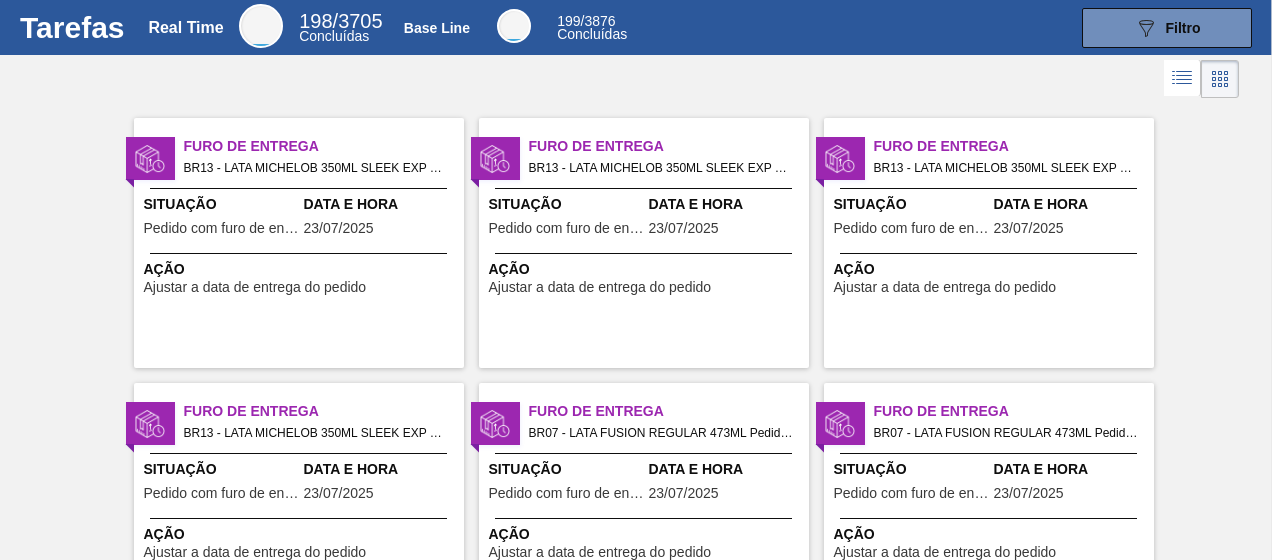 scroll, scrollTop: 0, scrollLeft: 0, axis: both 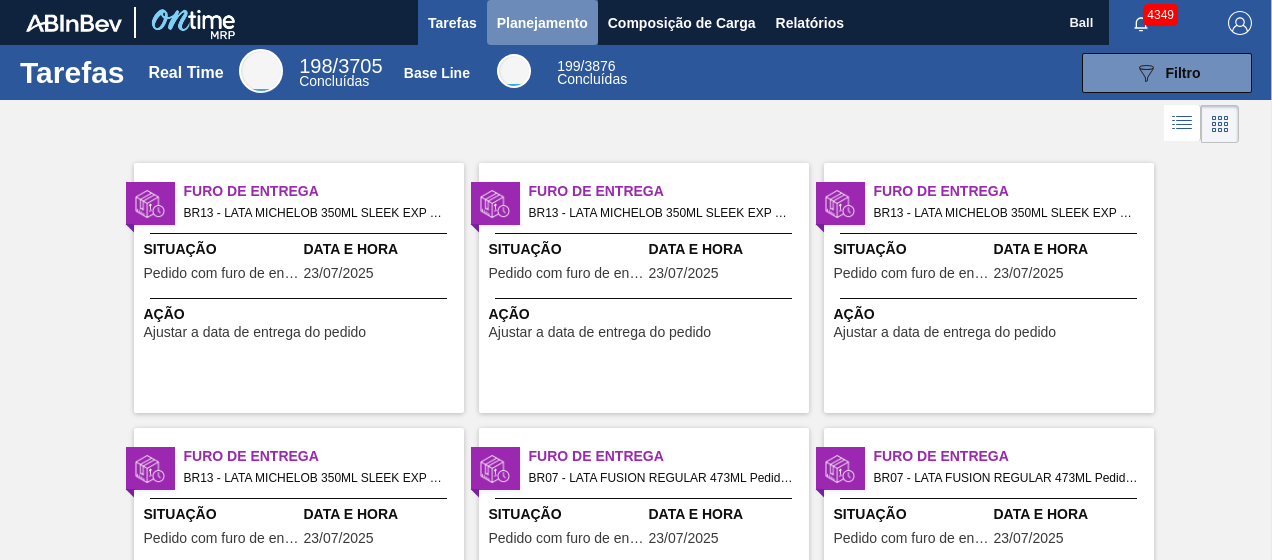 click on "Planejamento" at bounding box center [542, 23] 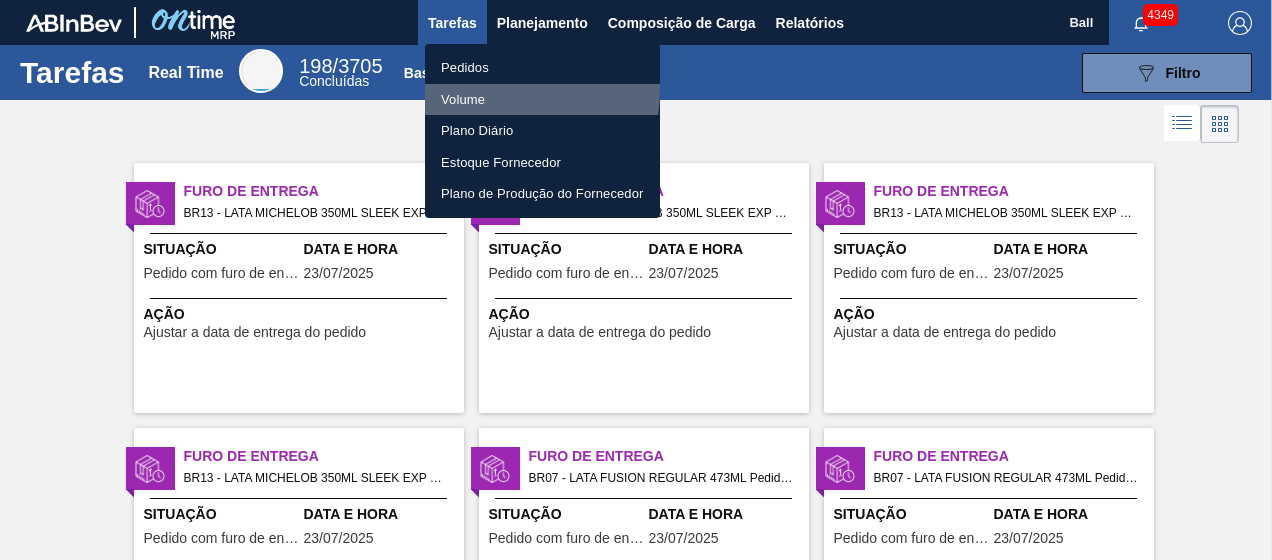 click on "Volume" at bounding box center [542, 100] 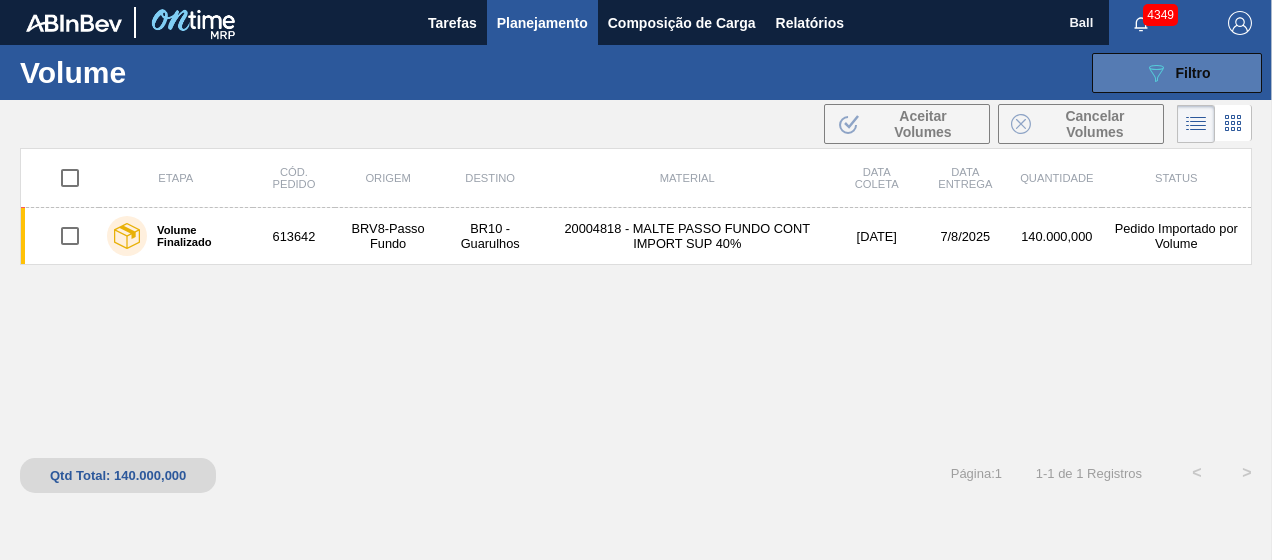 click on "089F7B8B-B2A5-4AFE-B5C0-19BA573D28AC Filtro" at bounding box center (1177, 73) 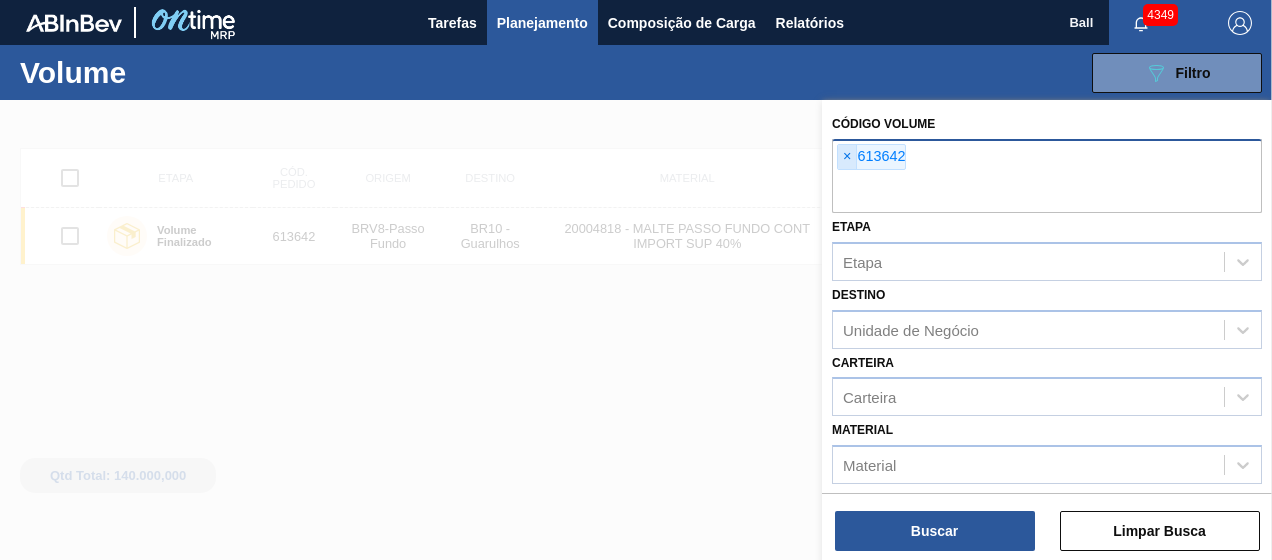 click on "×" at bounding box center [847, 157] 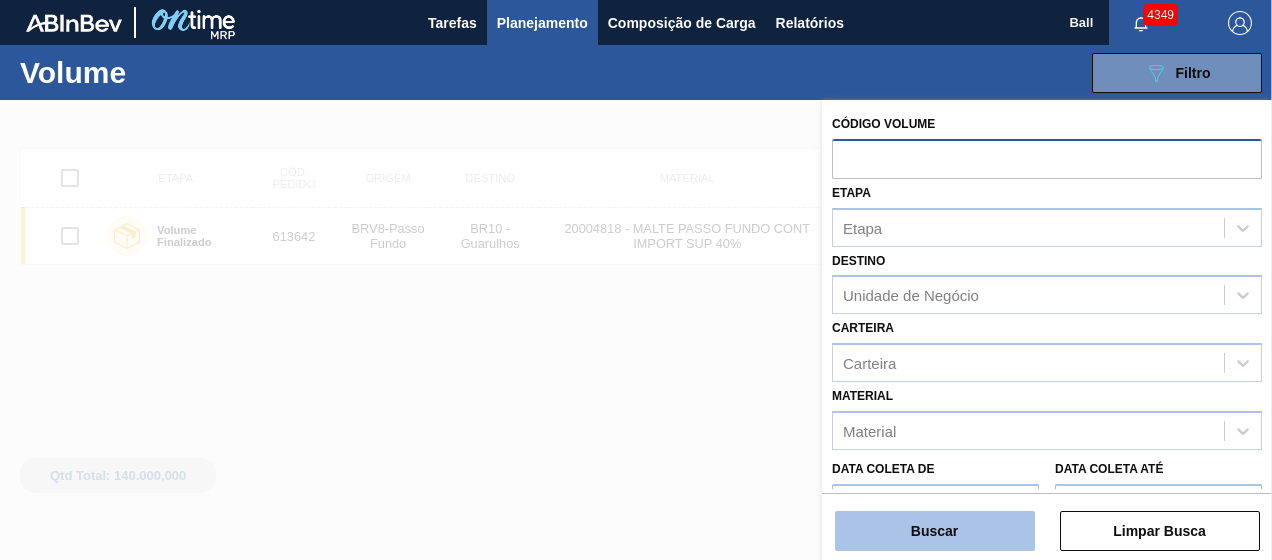 click on "Buscar" at bounding box center (935, 531) 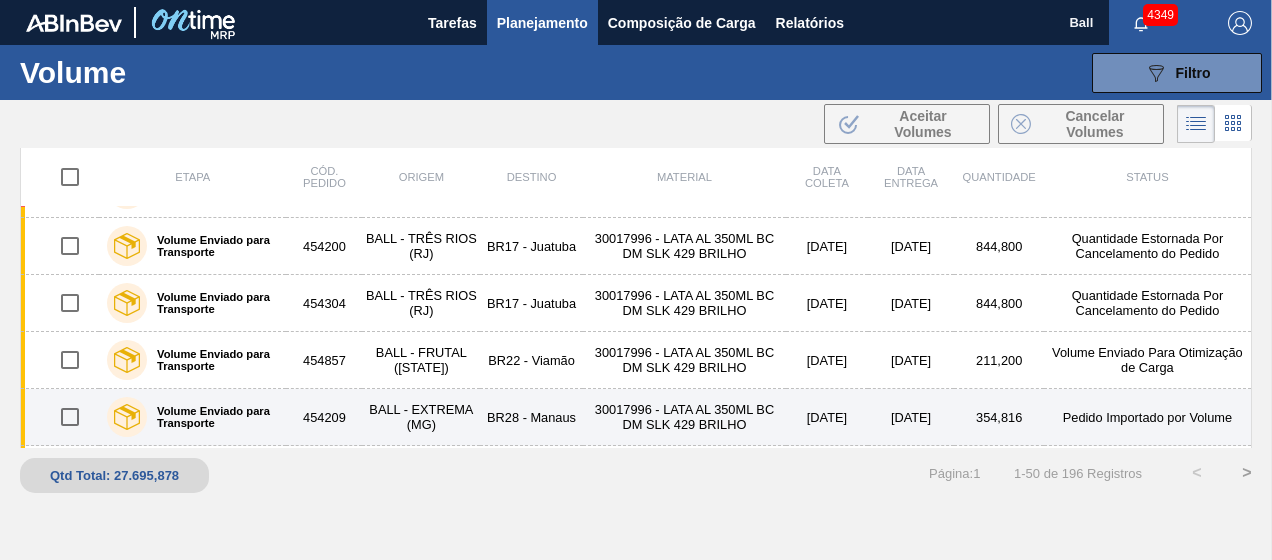 scroll, scrollTop: 0, scrollLeft: 0, axis: both 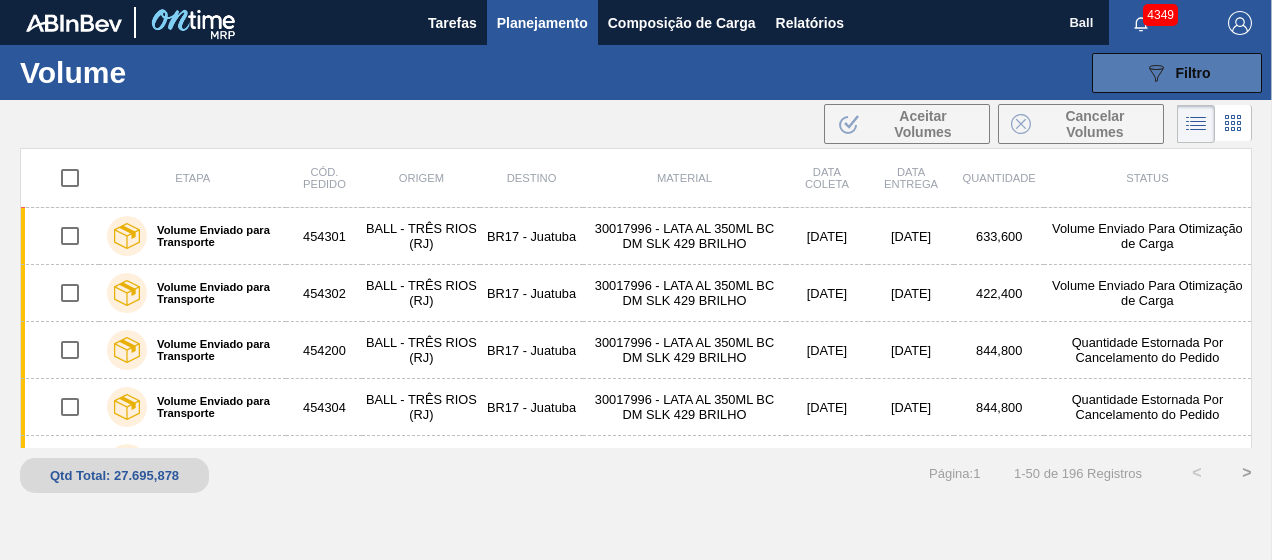 click on "Filtro" at bounding box center [1193, 73] 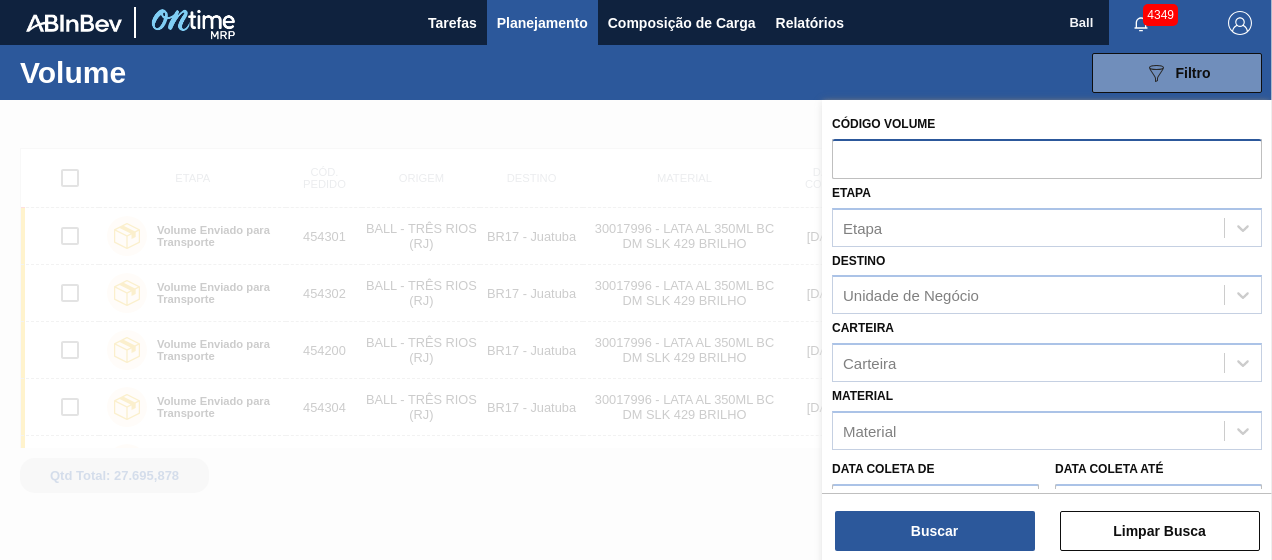 click at bounding box center (636, 380) 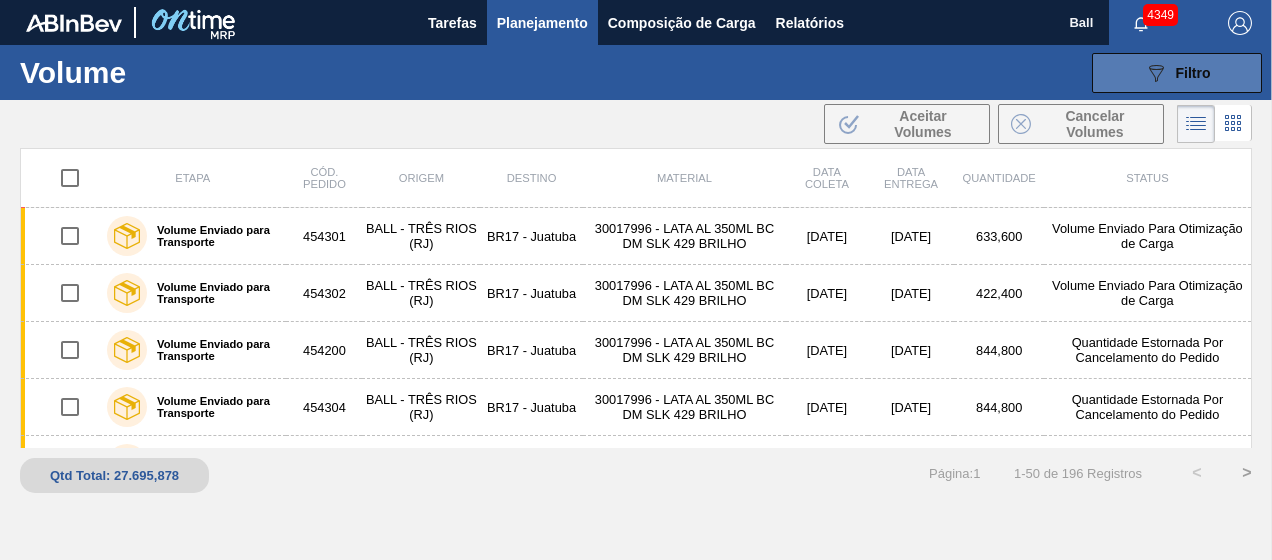 click on "089F7B8B-B2A5-4AFE-B5C0-19BA573D28AC" 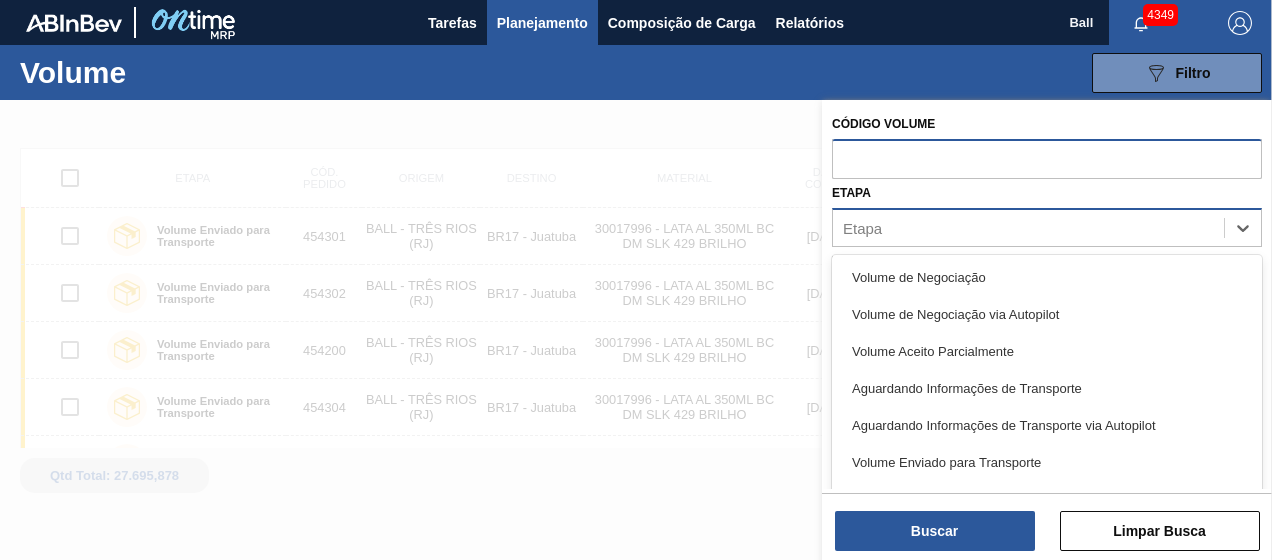 click on "Etapa" at bounding box center [862, 227] 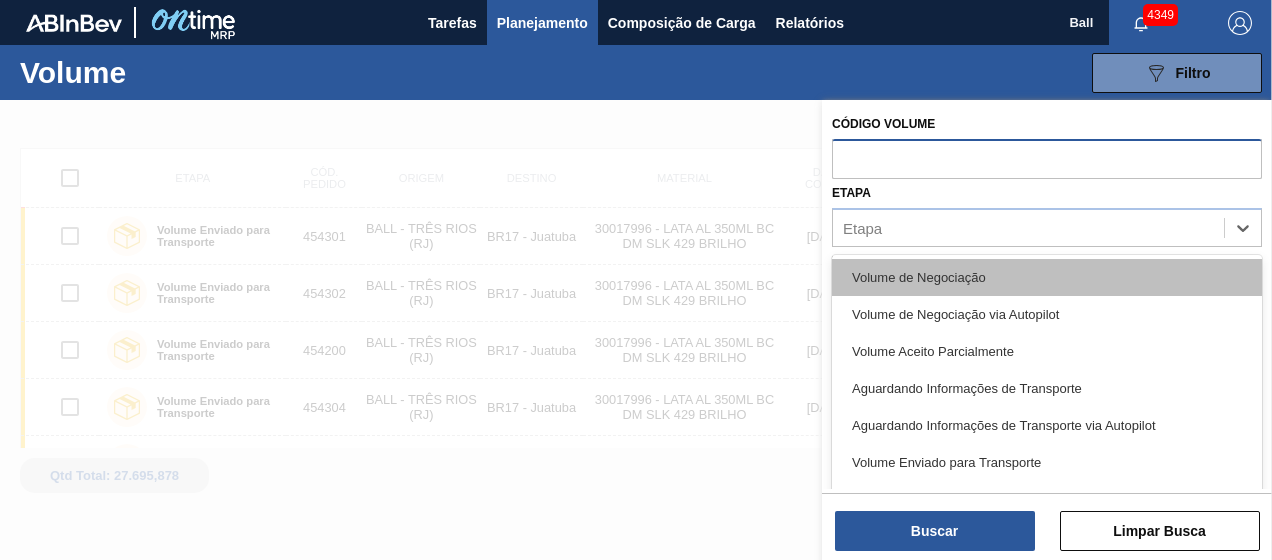 click on "Volume de Negociação" at bounding box center (1047, 277) 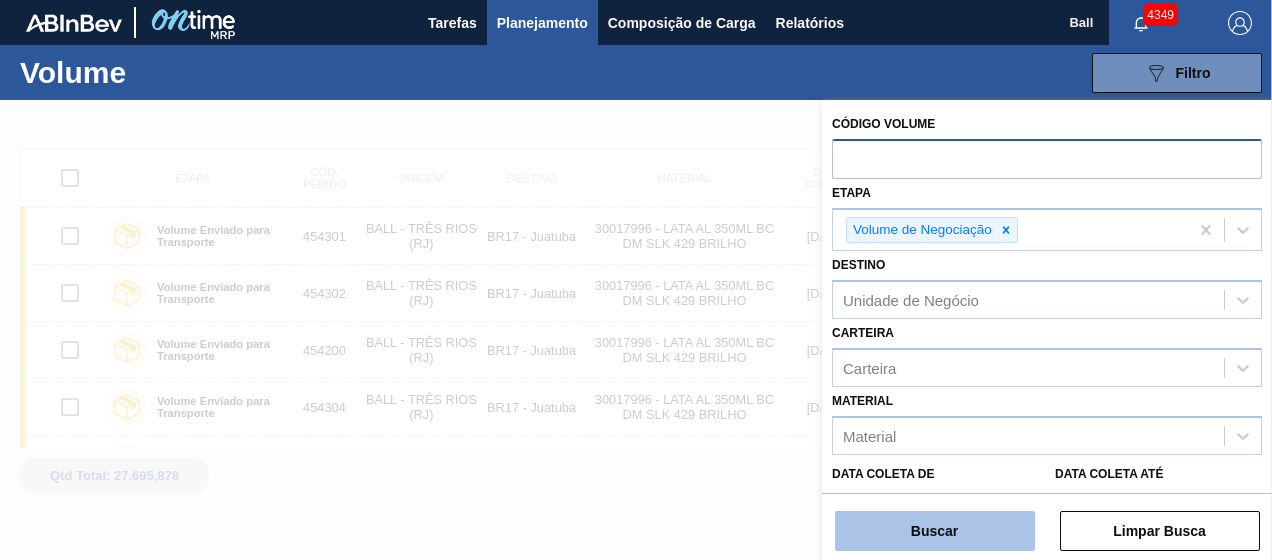 click on "Buscar" at bounding box center [935, 531] 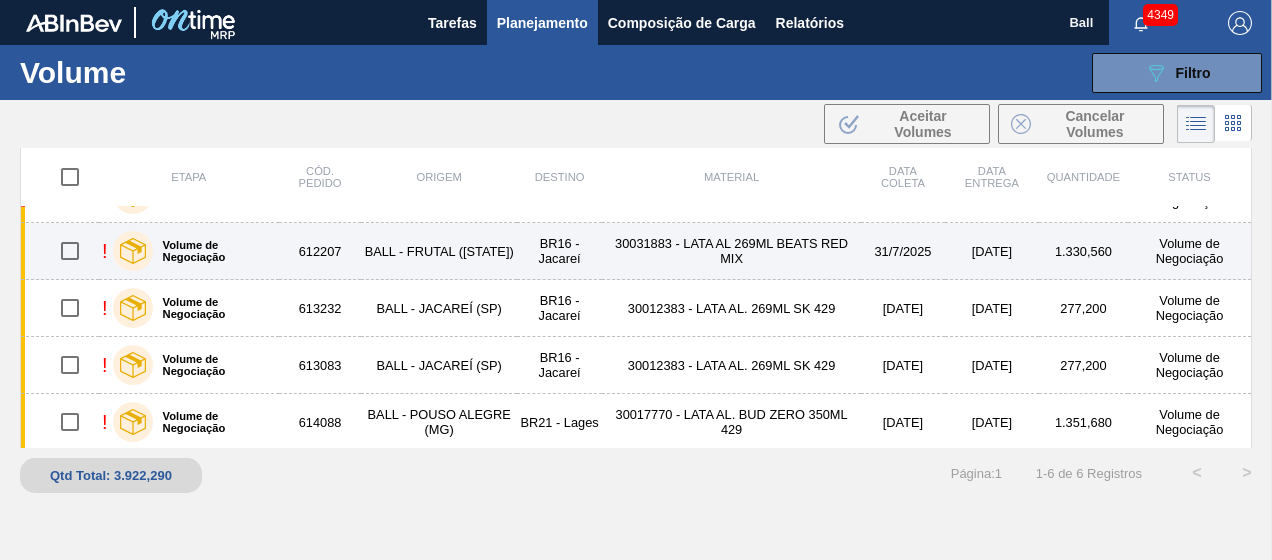 scroll, scrollTop: 0, scrollLeft: 0, axis: both 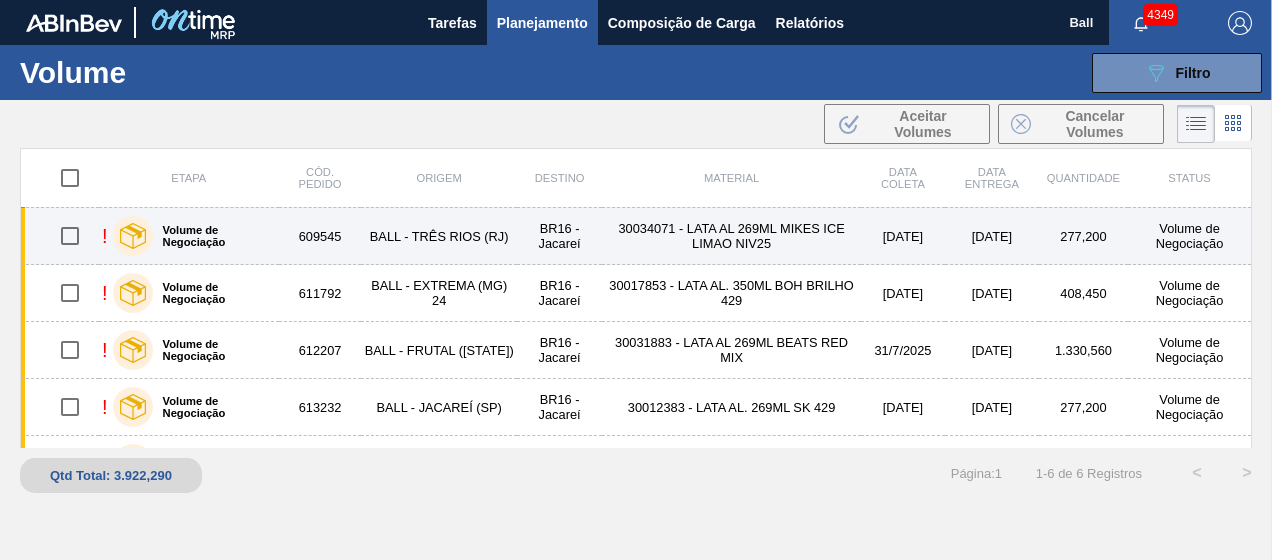 click on "BALL - TRÊS RIOS (RJ)" at bounding box center (438, 236) 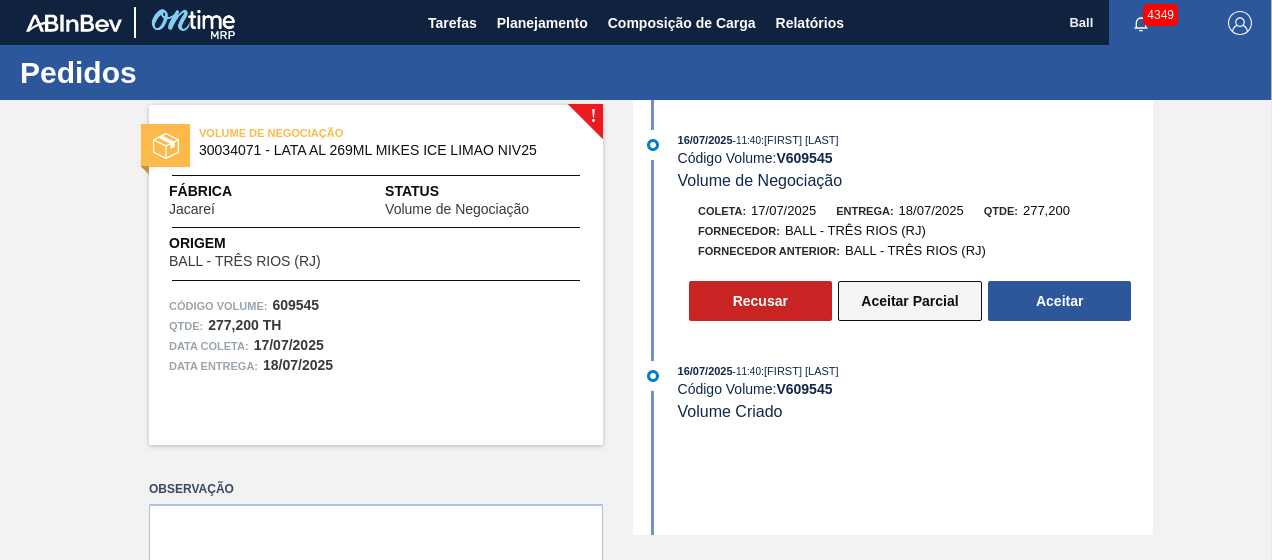 click on "Aceitar Parcial" at bounding box center [910, 301] 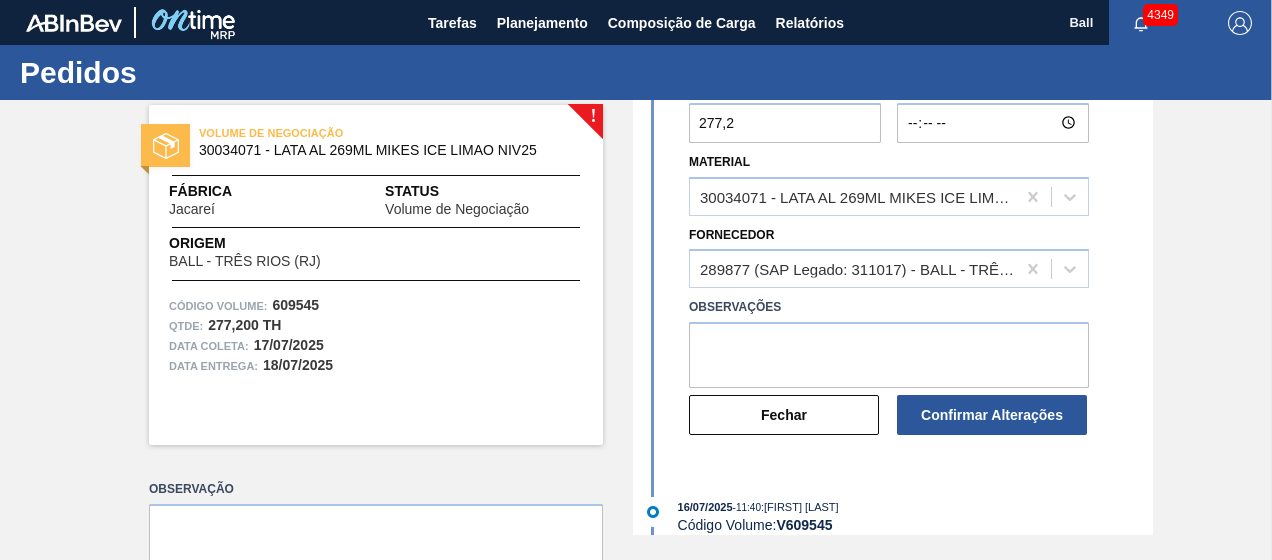 scroll, scrollTop: 271, scrollLeft: 0, axis: vertical 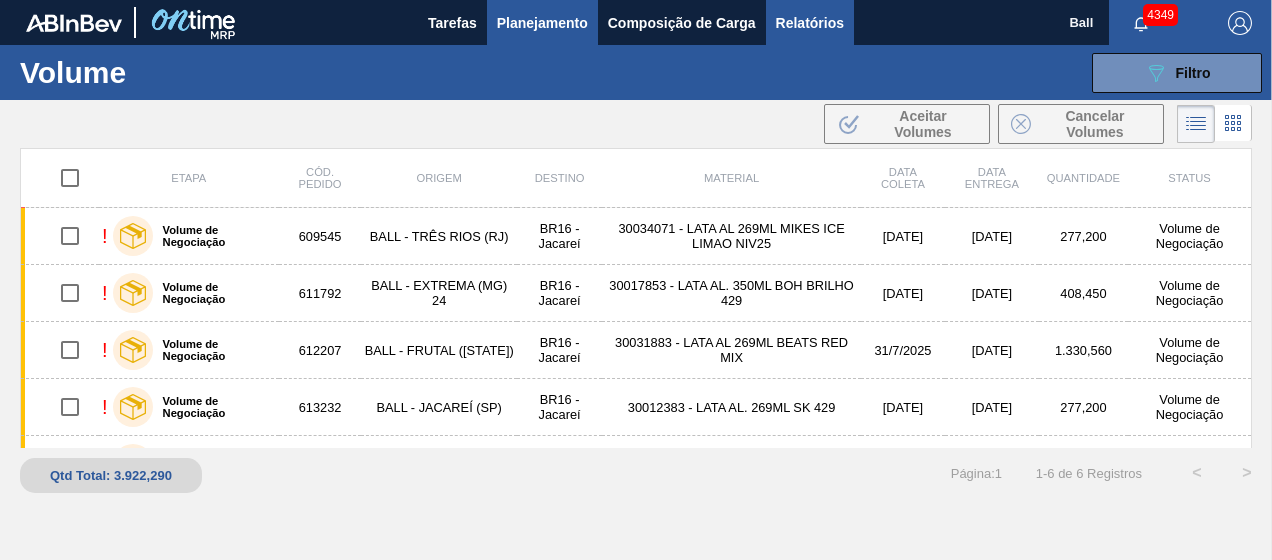 click on "Relatórios" at bounding box center [810, 22] 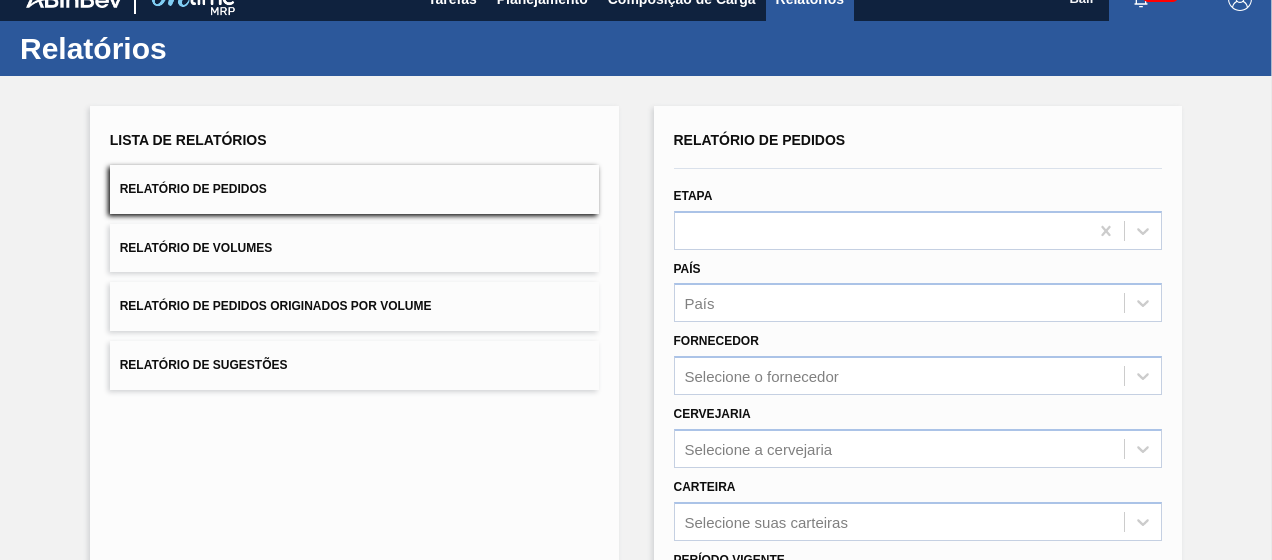 scroll, scrollTop: 26, scrollLeft: 0, axis: vertical 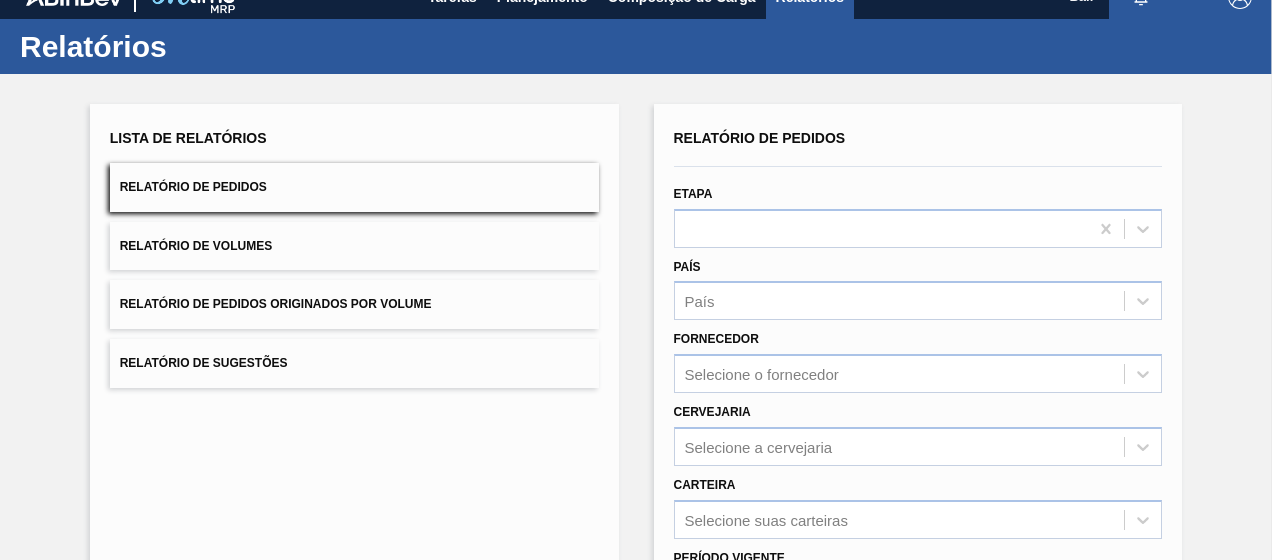 click on "Lista de Relatórios Relatório de Pedidos Relatório de Volumes Relatório de Pedidos Originados por Volume Relatório de Sugestões" at bounding box center (354, 489) 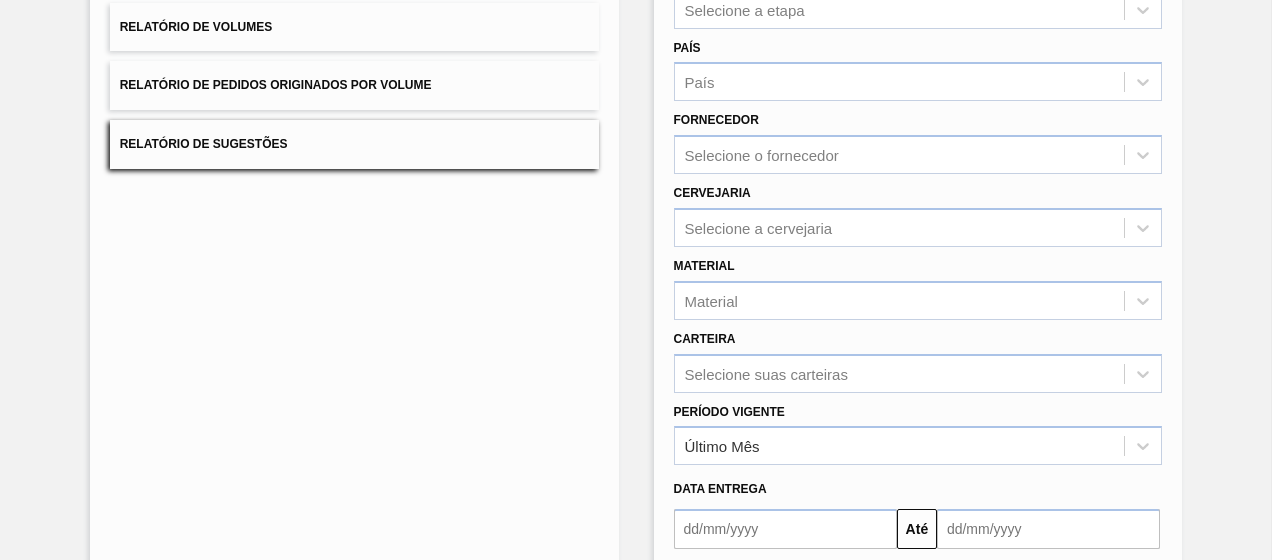 scroll, scrollTop: 242, scrollLeft: 0, axis: vertical 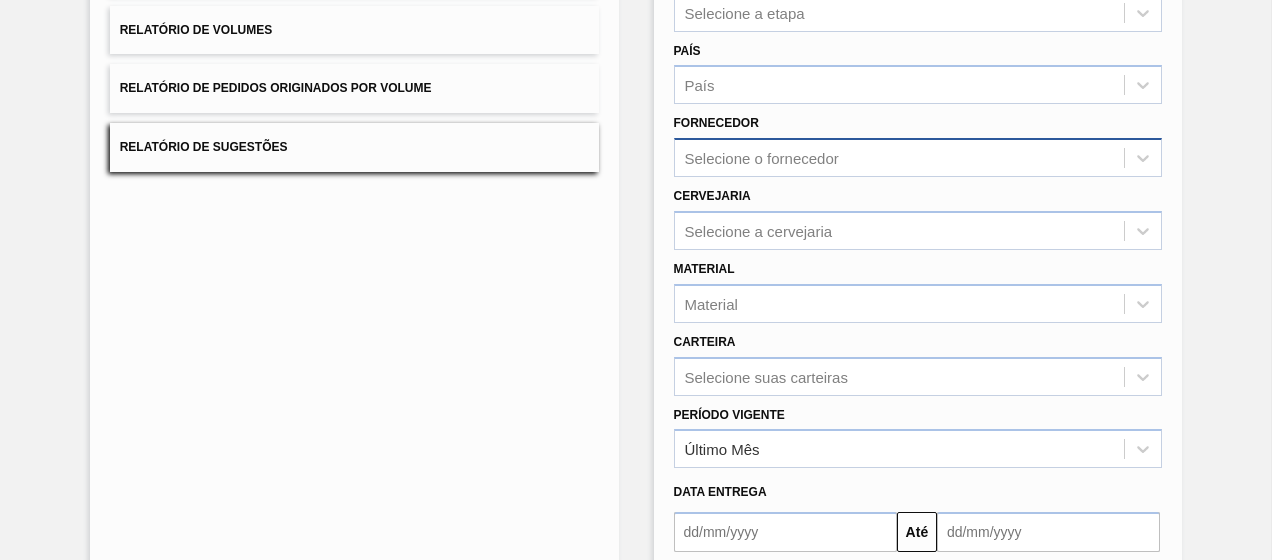 click on "Selecione o fornecedor" at bounding box center [762, 158] 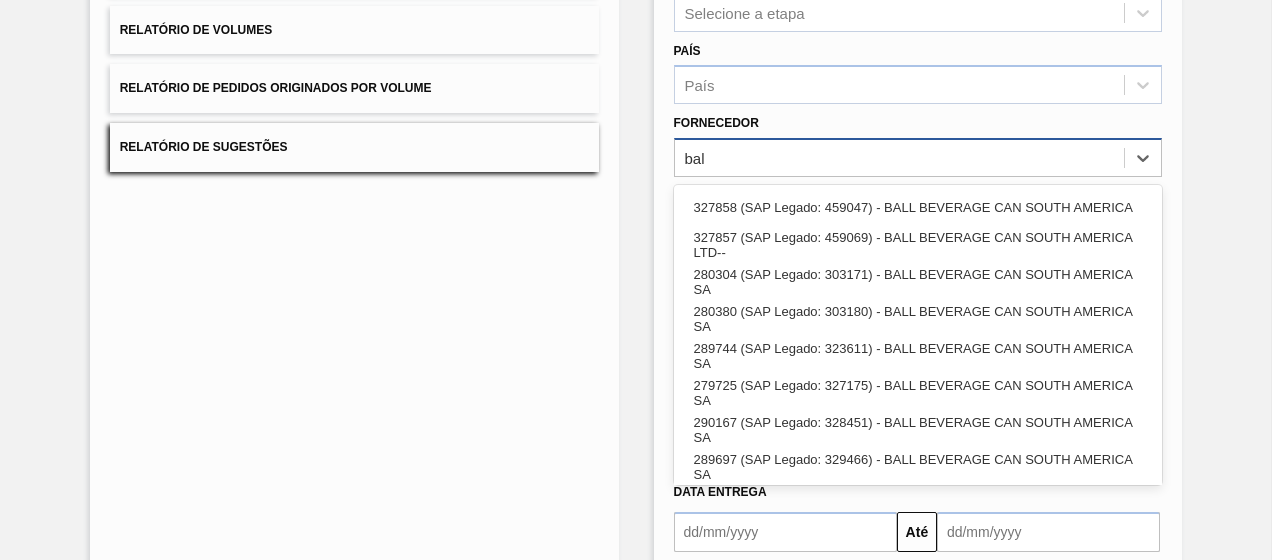 type on "ball" 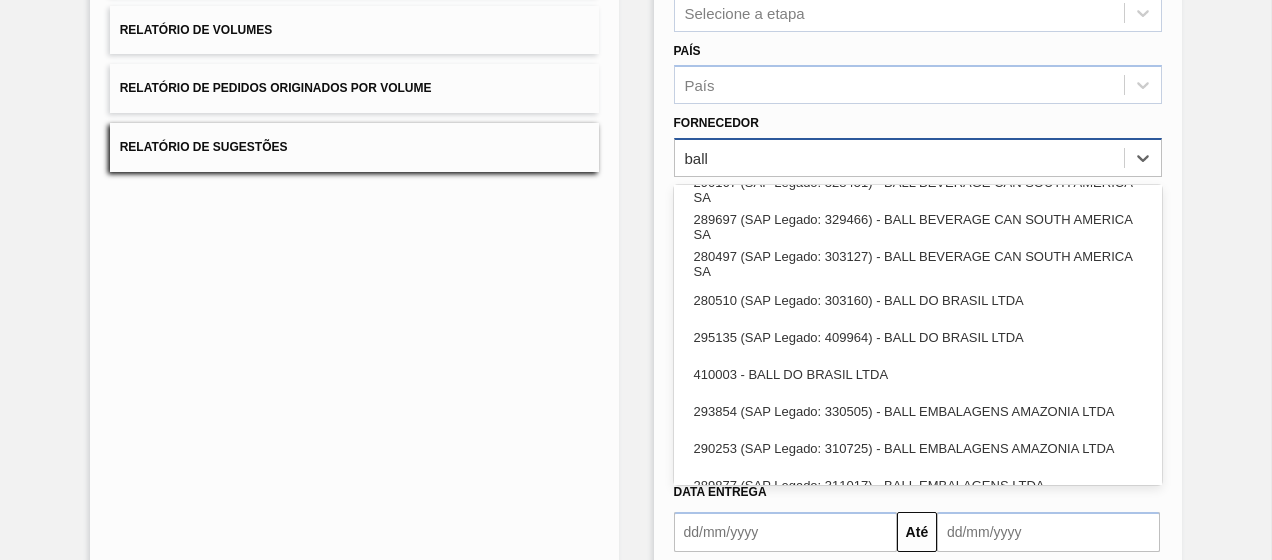 scroll, scrollTop: 0, scrollLeft: 0, axis: both 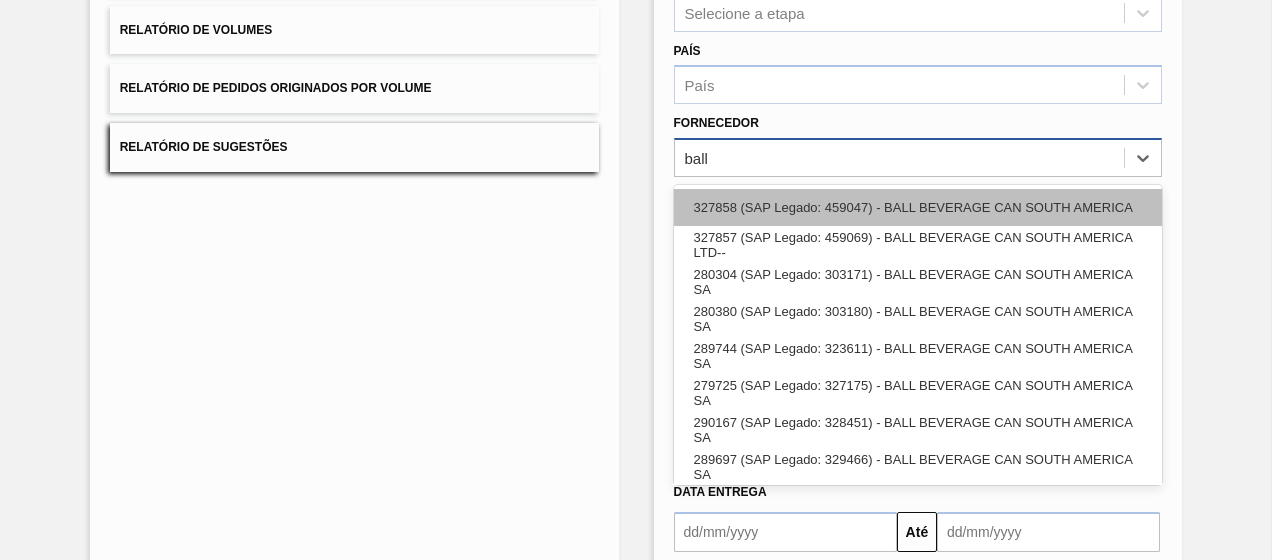 click on "327858 (SAP Legado: 459047) - BALL BEVERAGE CAN SOUTH AMERICA" at bounding box center [918, 207] 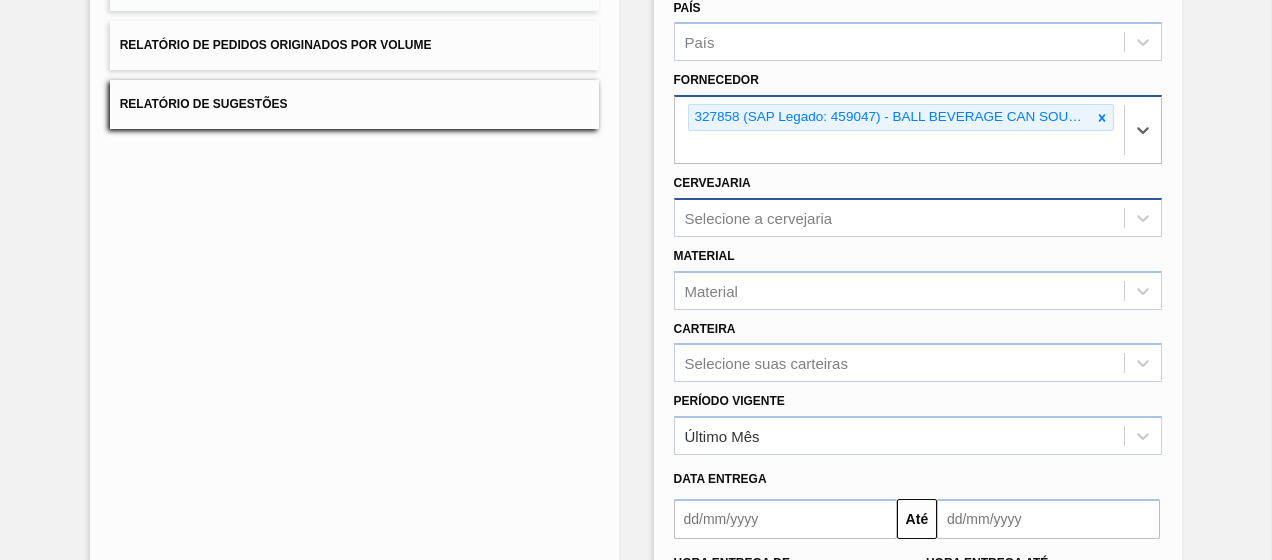 scroll, scrollTop: 290, scrollLeft: 0, axis: vertical 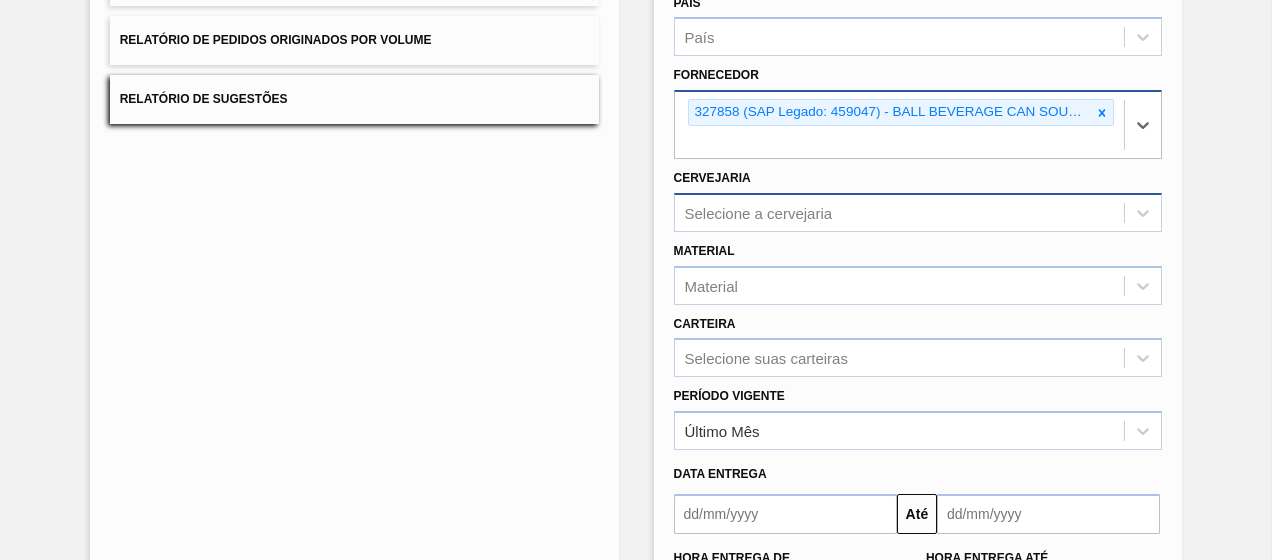 click on "Selecione a cervejaria" at bounding box center (900, 212) 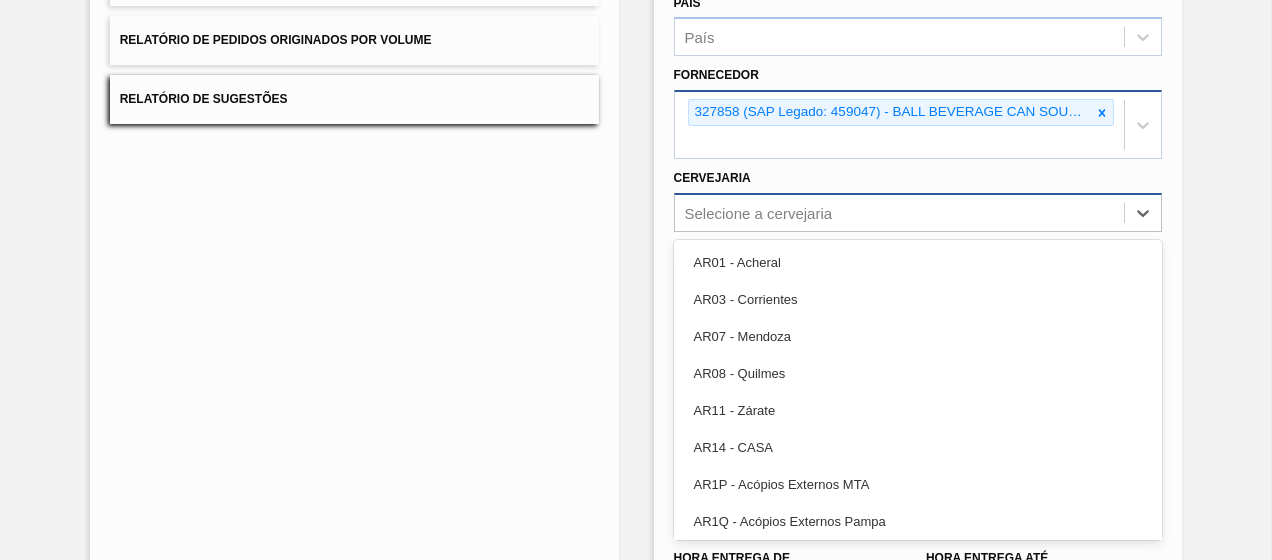 click on "Selecione a cervejaria" at bounding box center [759, 212] 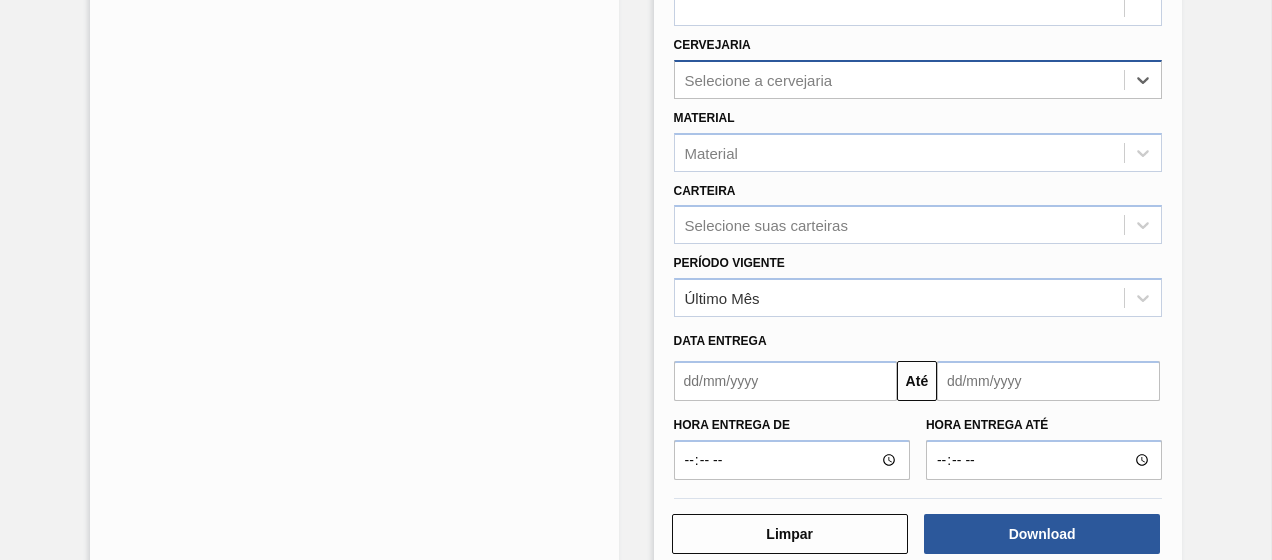 scroll, scrollTop: 424, scrollLeft: 0, axis: vertical 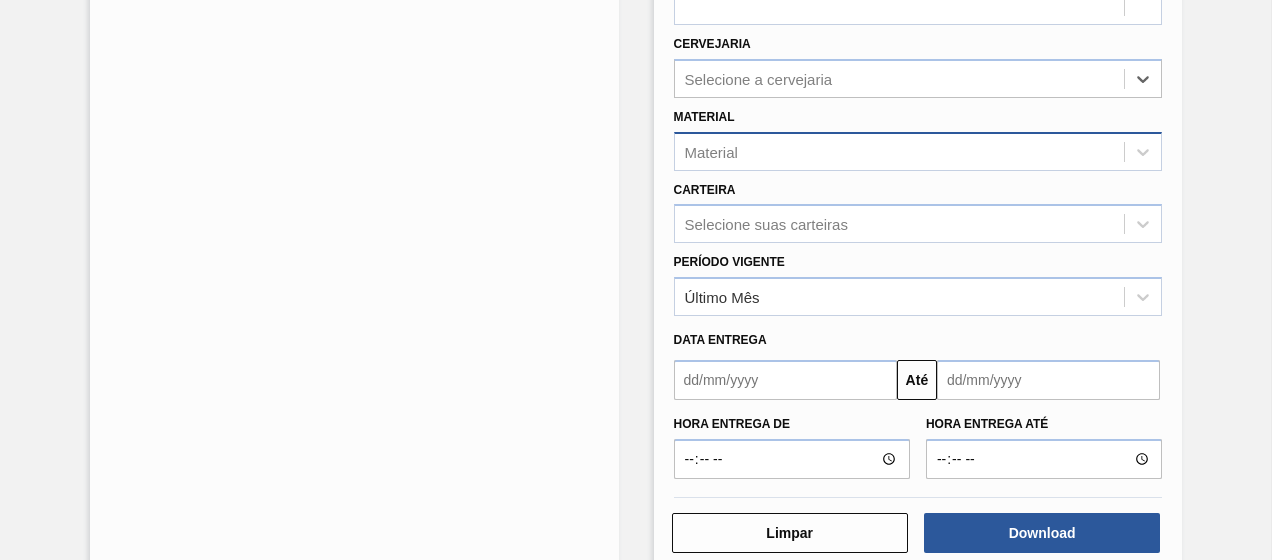 click on "Material" at bounding box center (900, 151) 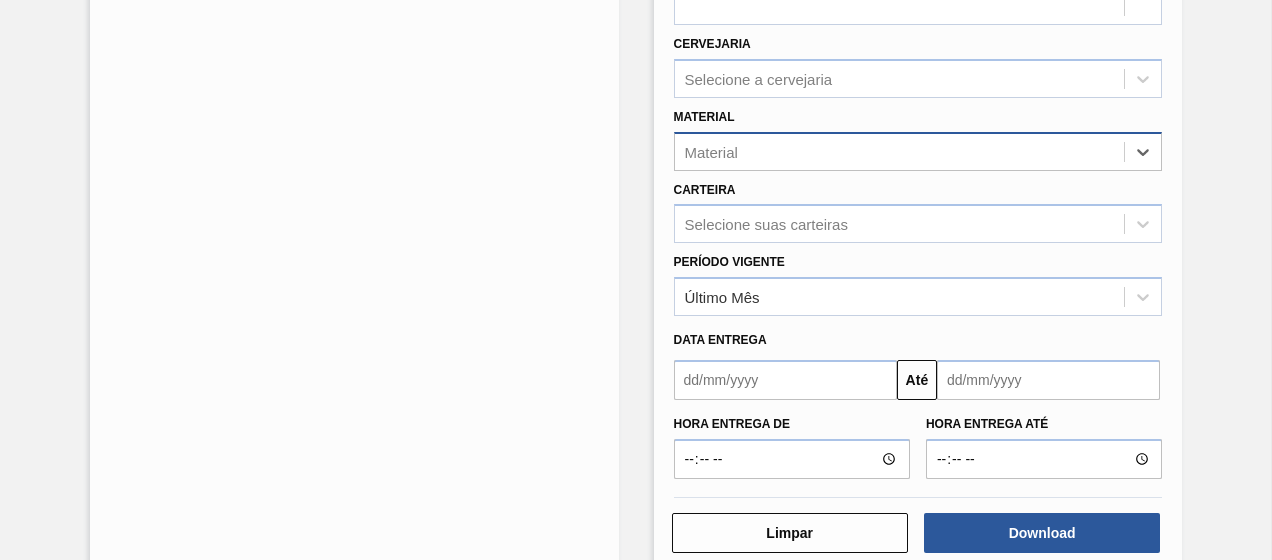 click on "Material" at bounding box center (900, 151) 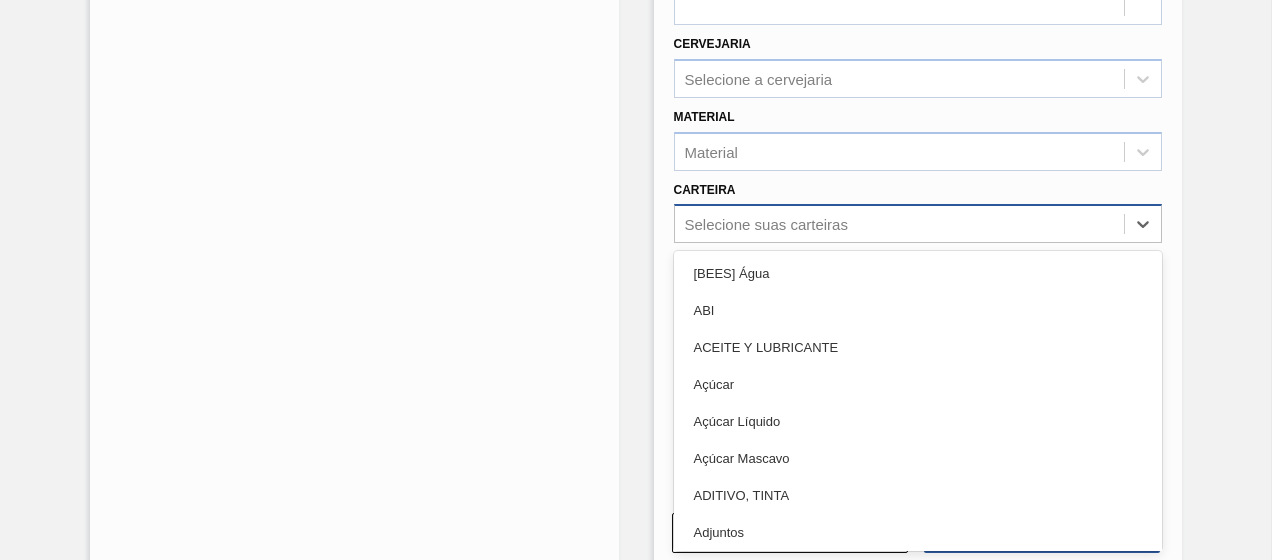 click on "Selecione suas carteiras" at bounding box center [900, 224] 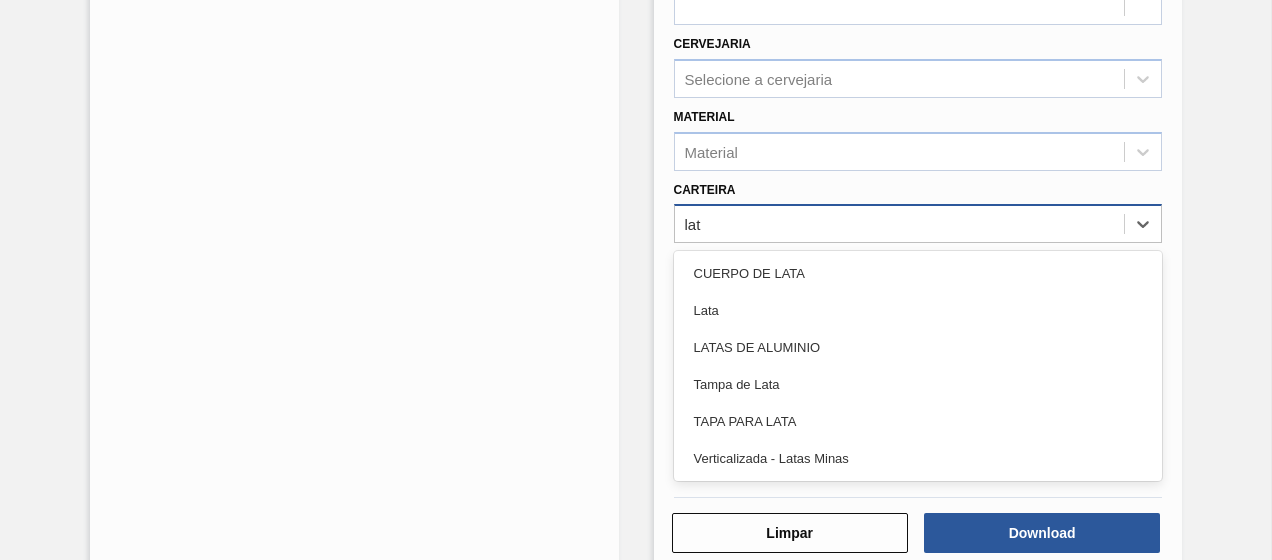type on "lata" 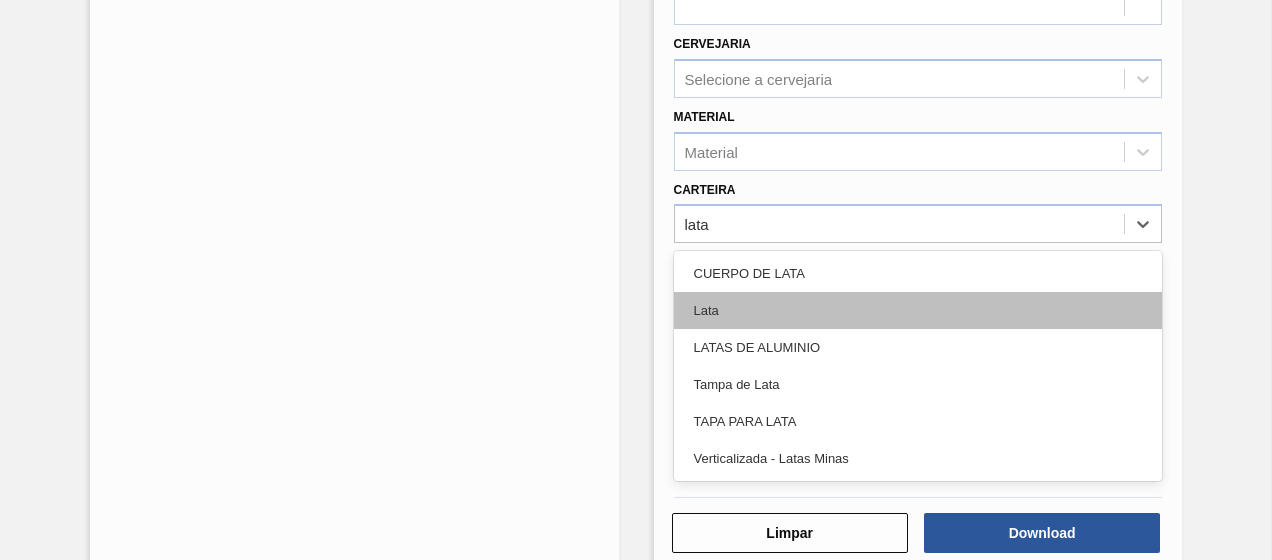 click on "Lata" at bounding box center (918, 310) 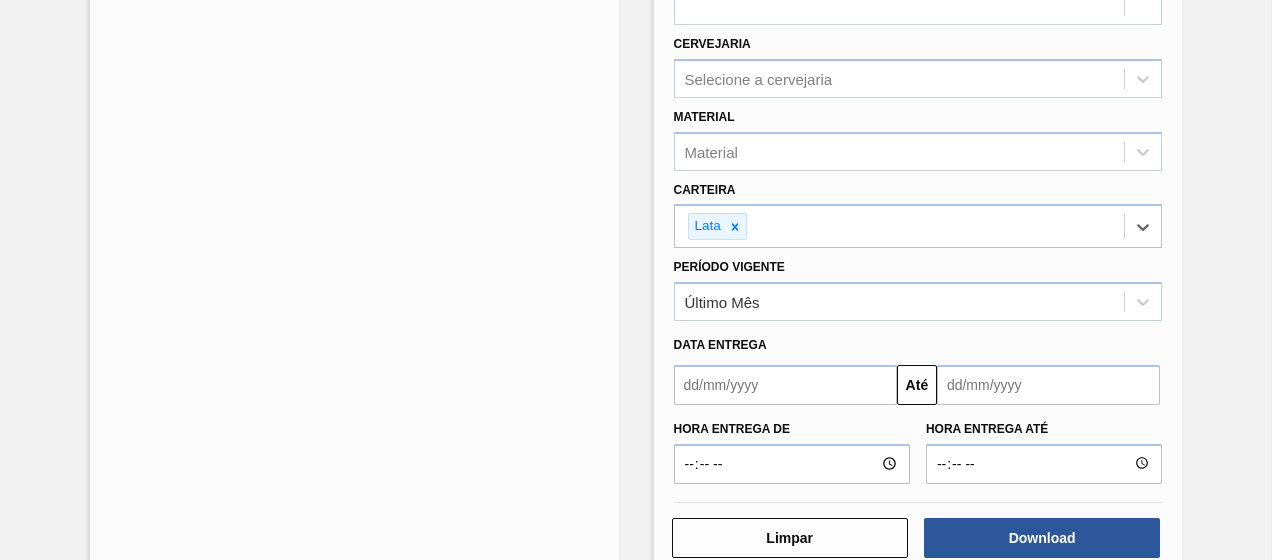 scroll, scrollTop: 465, scrollLeft: 0, axis: vertical 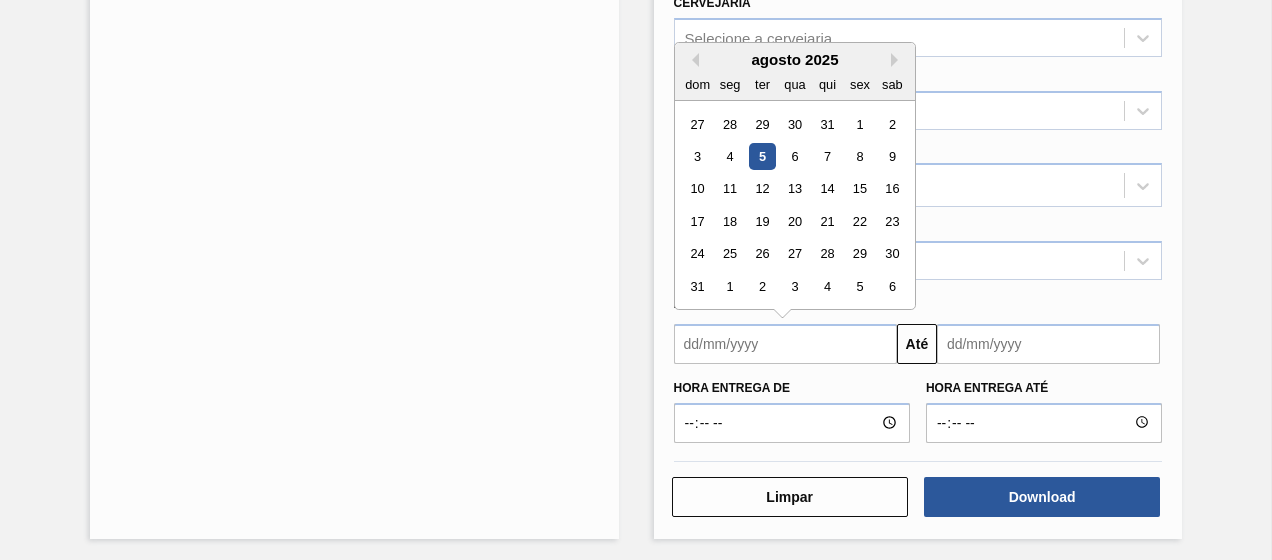 click at bounding box center (785, 344) 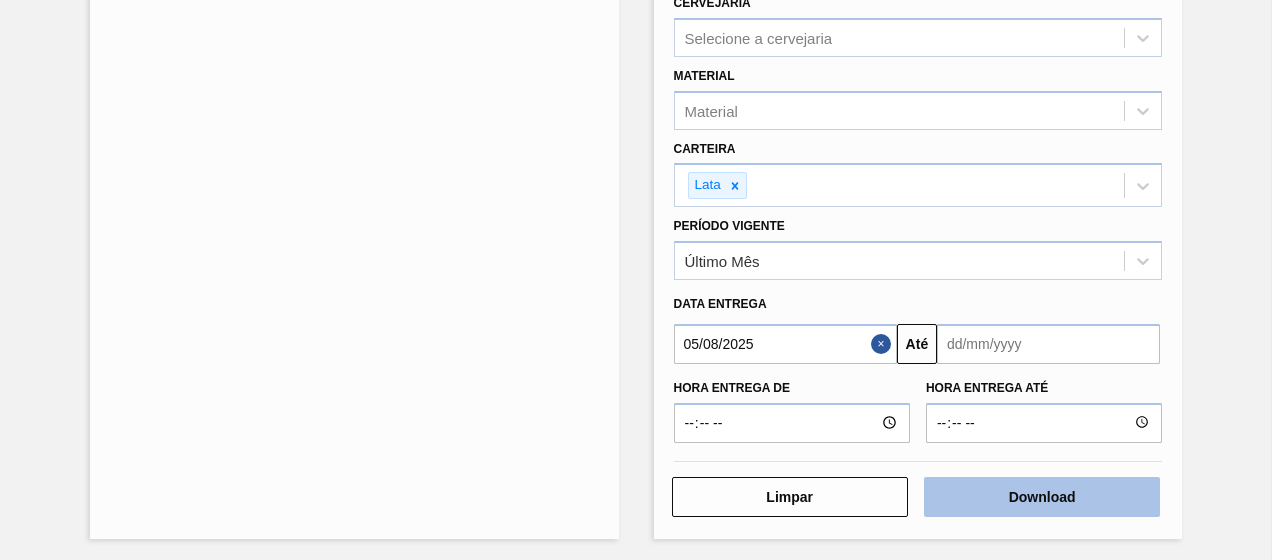 click on "Download" at bounding box center (1042, 497) 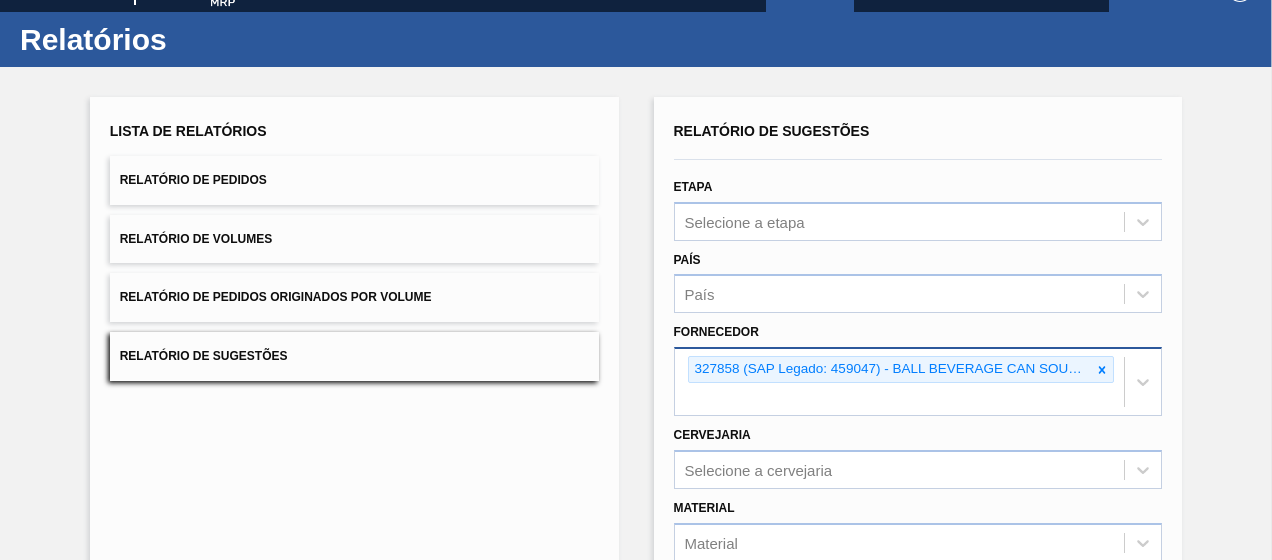 scroll, scrollTop: 0, scrollLeft: 0, axis: both 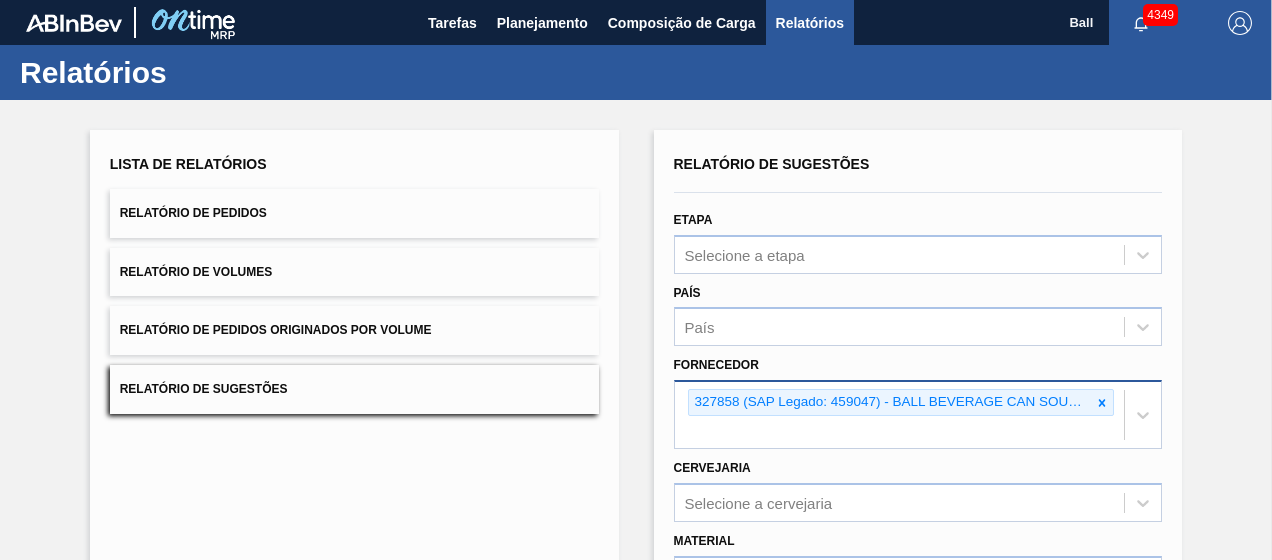 click at bounding box center [1240, 23] 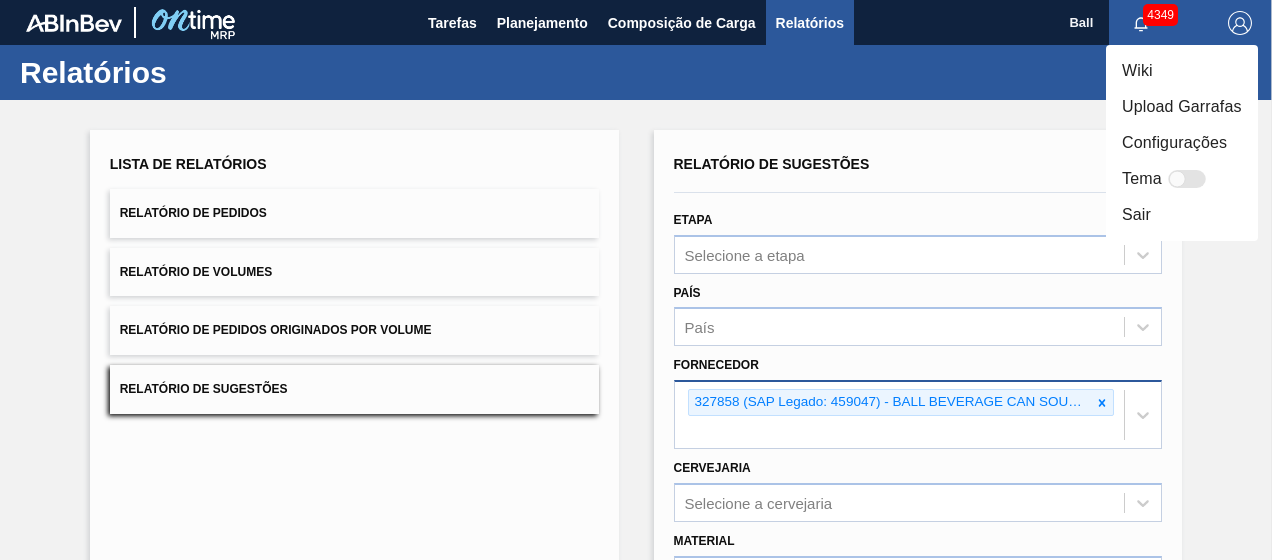 click on "Sair" at bounding box center [1182, 215] 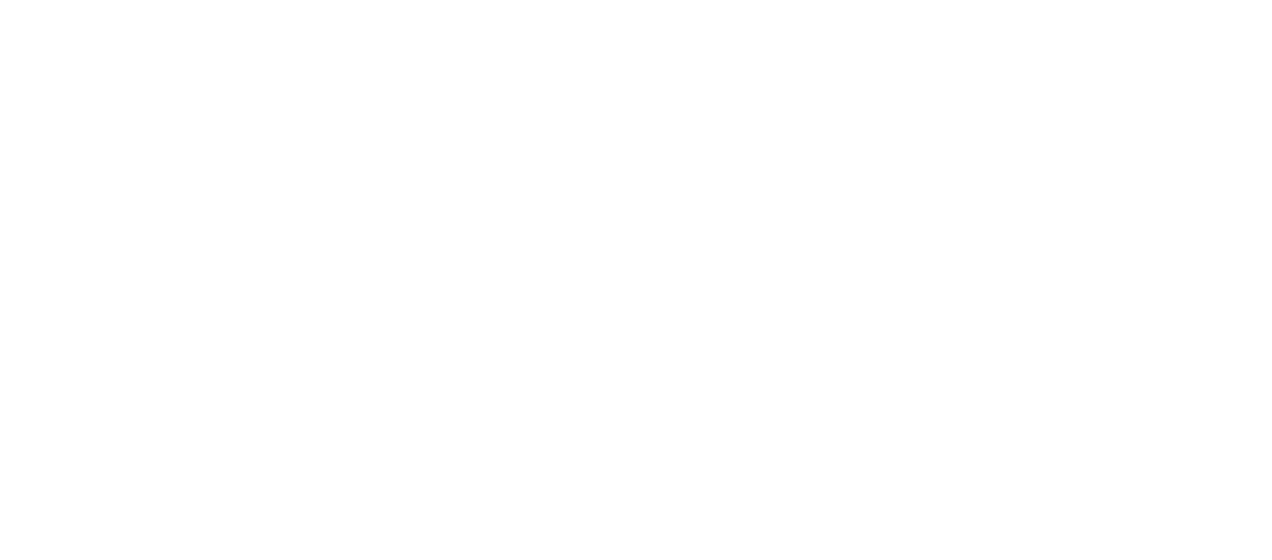 scroll, scrollTop: 0, scrollLeft: 0, axis: both 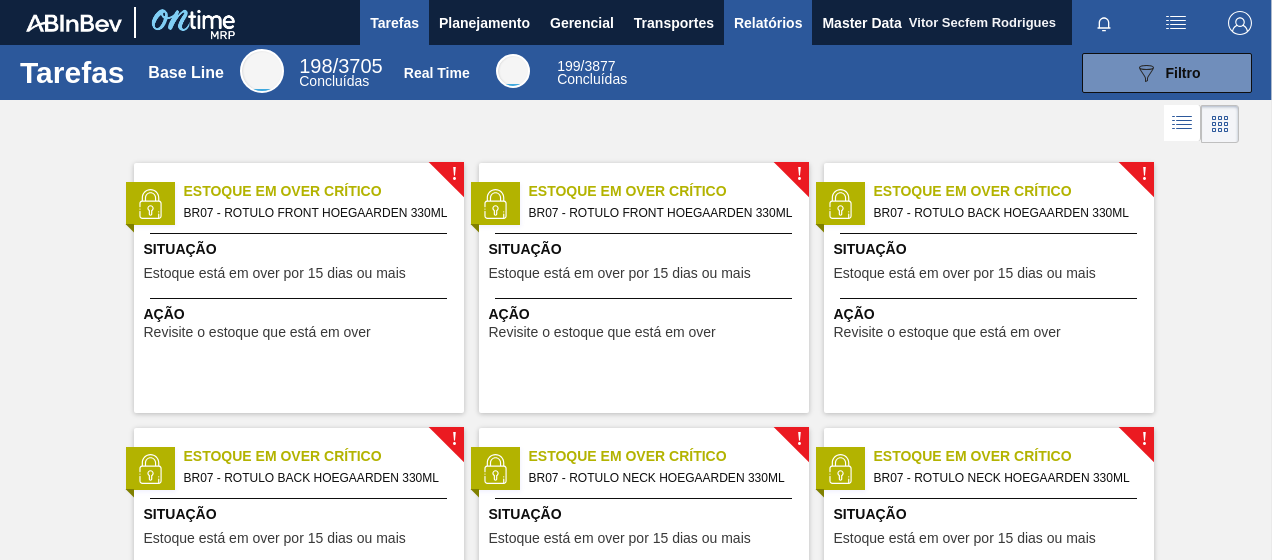 click on "Relatórios" at bounding box center (768, 23) 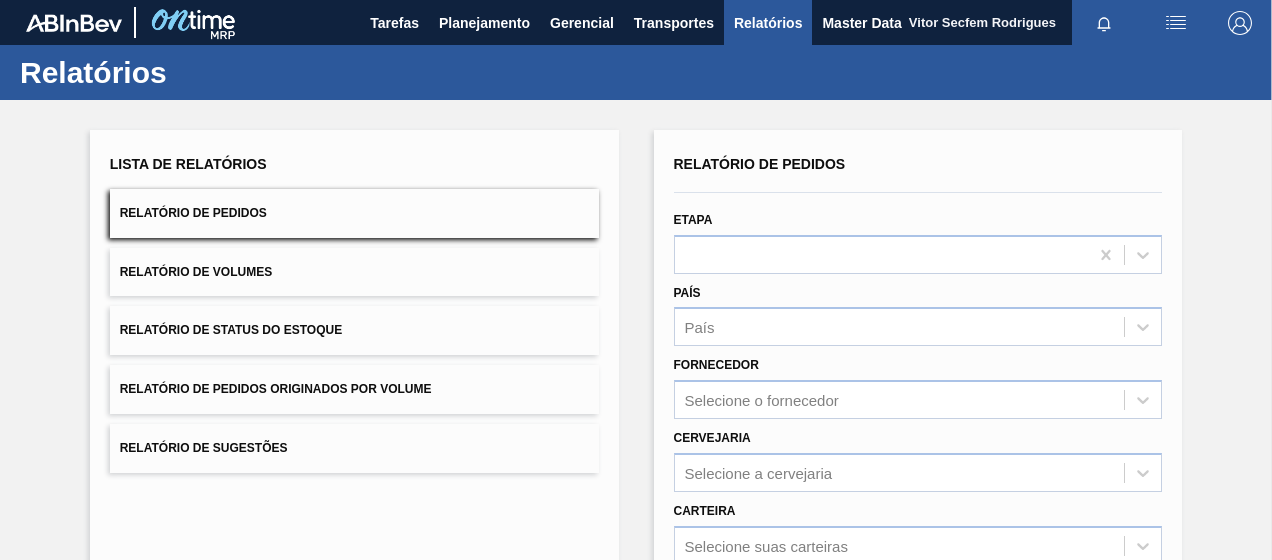 scroll, scrollTop: 62, scrollLeft: 0, axis: vertical 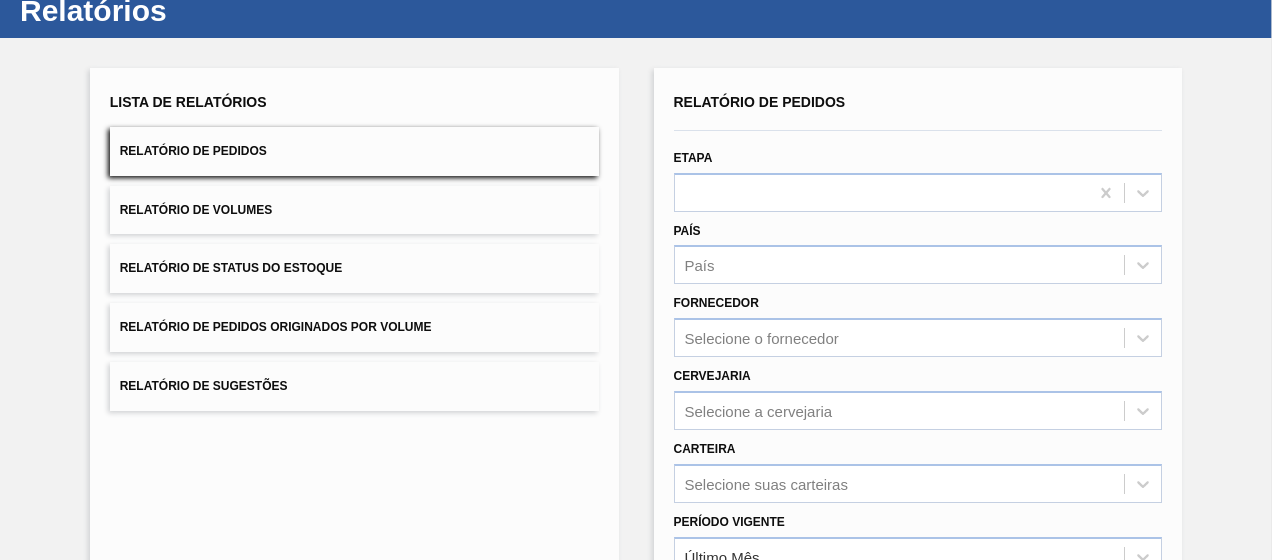 click on "Relatório de Sugestões" at bounding box center (354, 386) 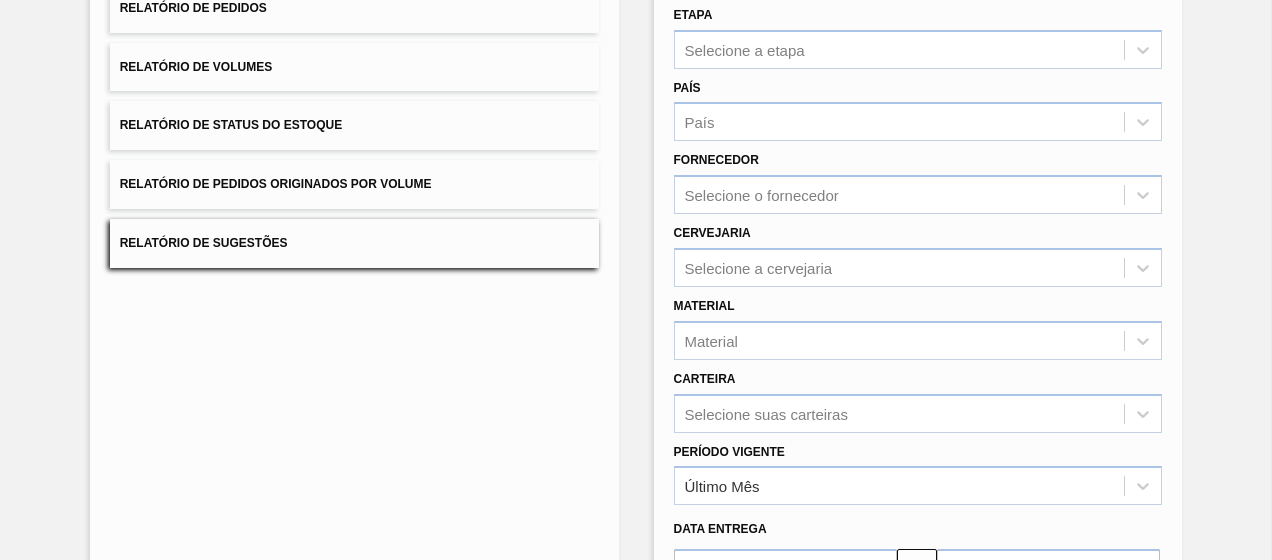 scroll, scrollTop: 206, scrollLeft: 0, axis: vertical 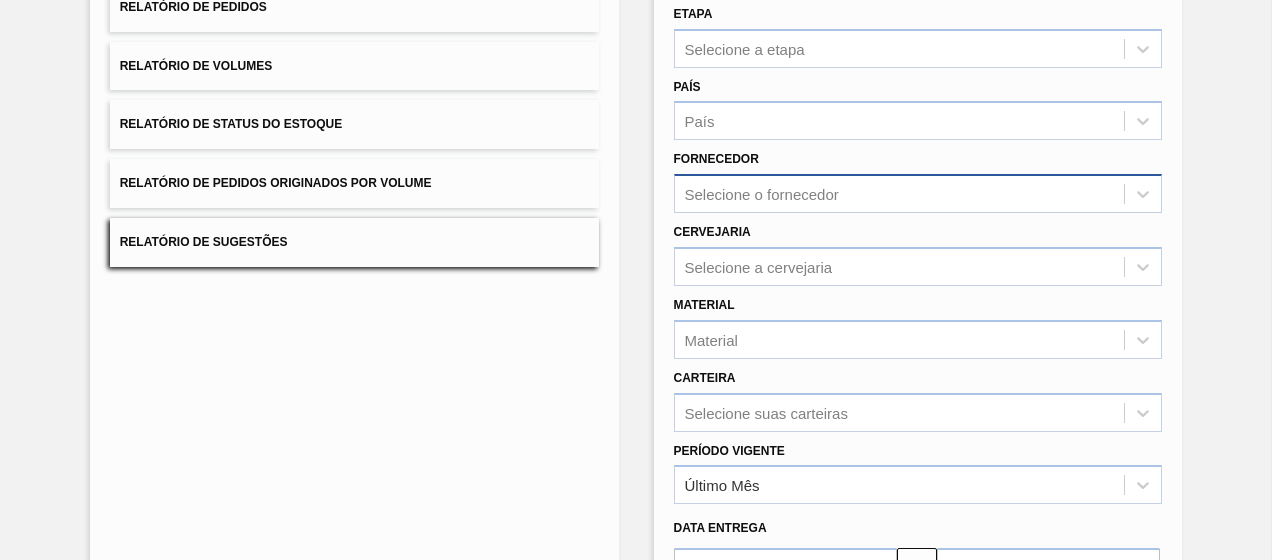 click on "Selecione o fornecedor" at bounding box center (762, 194) 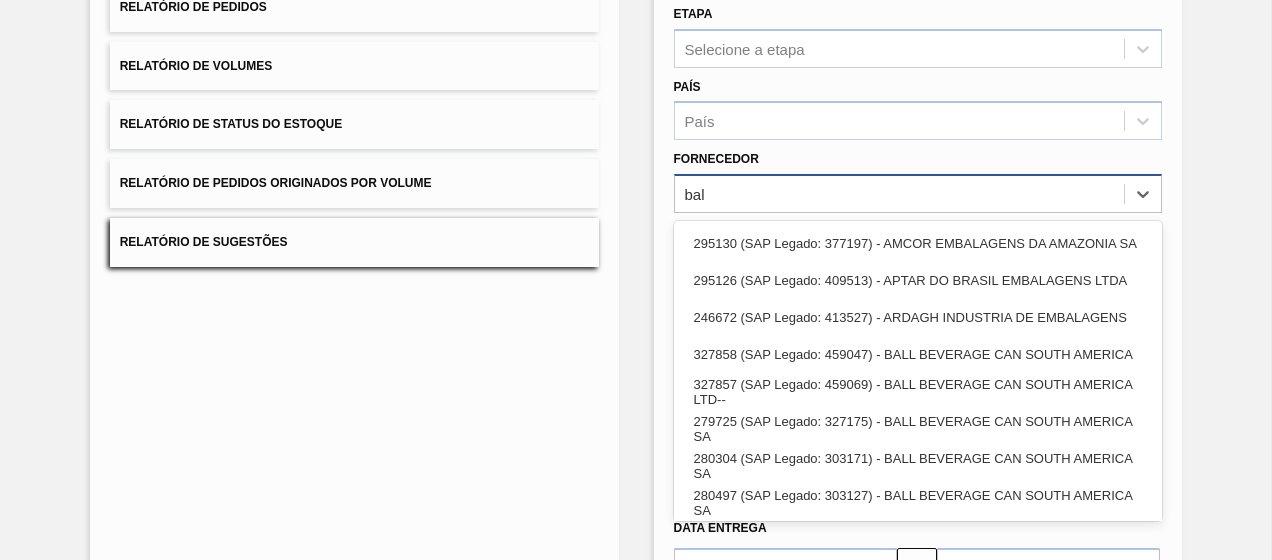 type on "ball" 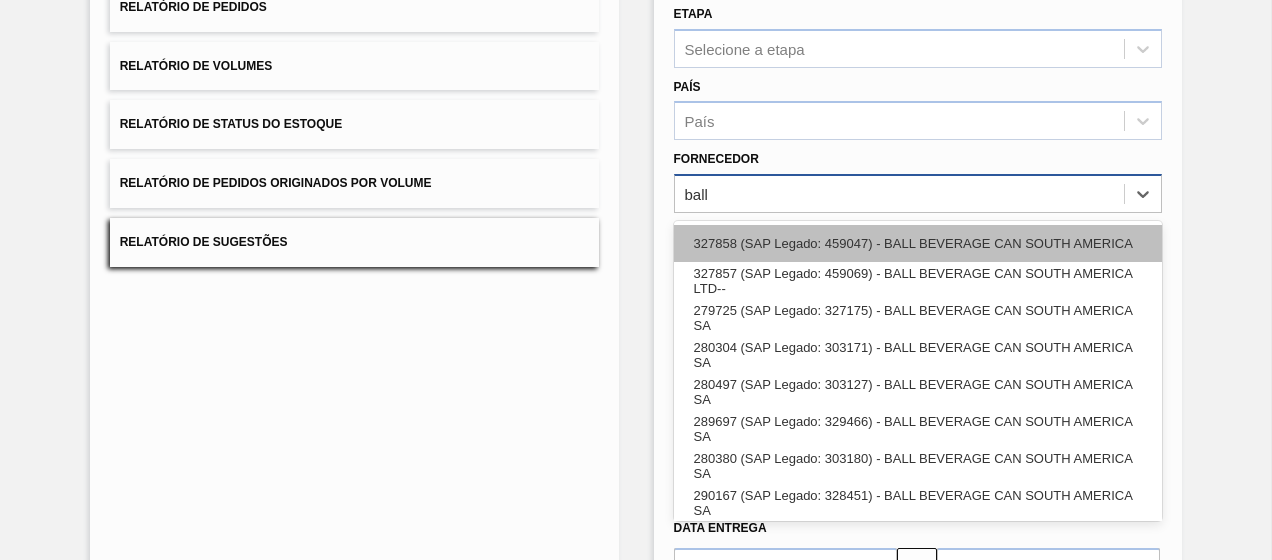 click on "327858 (SAP Legado: 459047) - BALL BEVERAGE CAN SOUTH AMERICA" at bounding box center [918, 243] 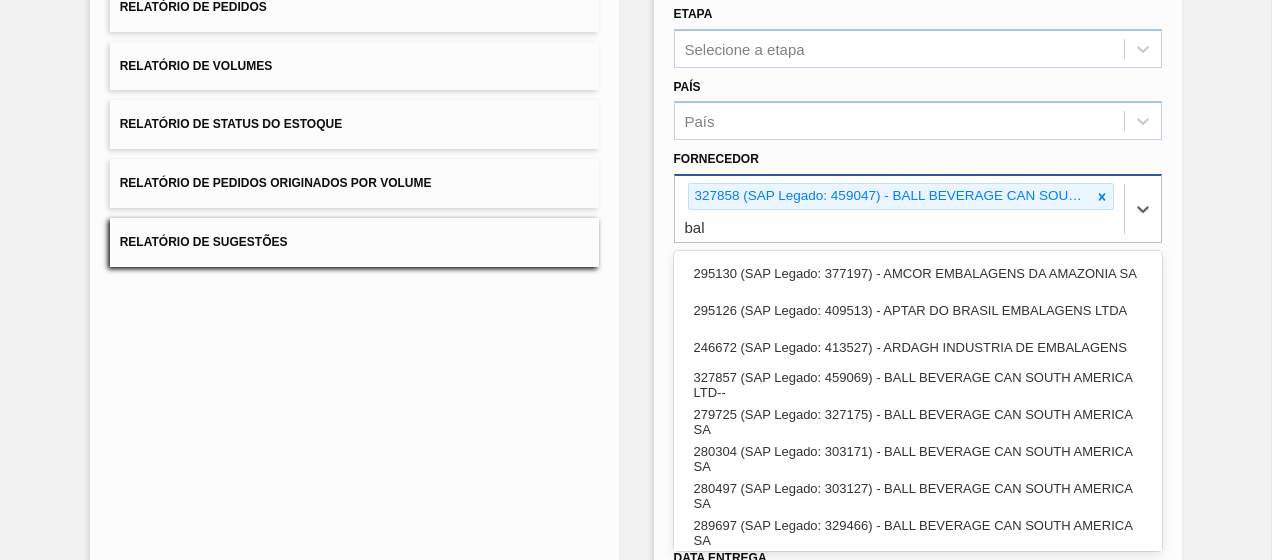 type on "ball" 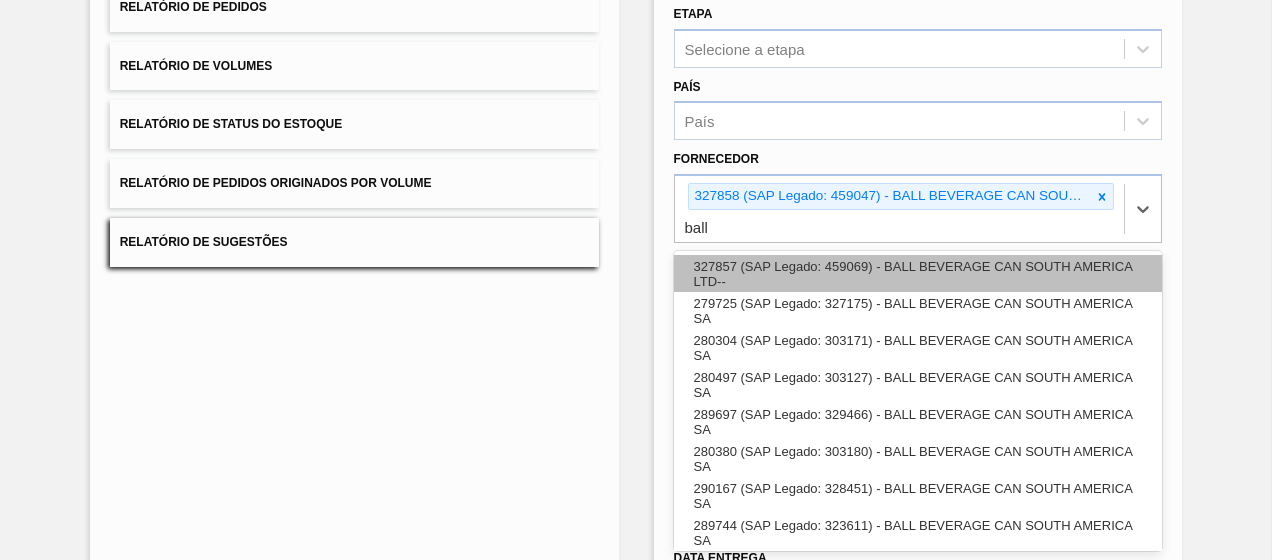 click on "327857 (SAP Legado: 459069) - BALL BEVERAGE CAN SOUTH AMERICA LTD--" at bounding box center [918, 273] 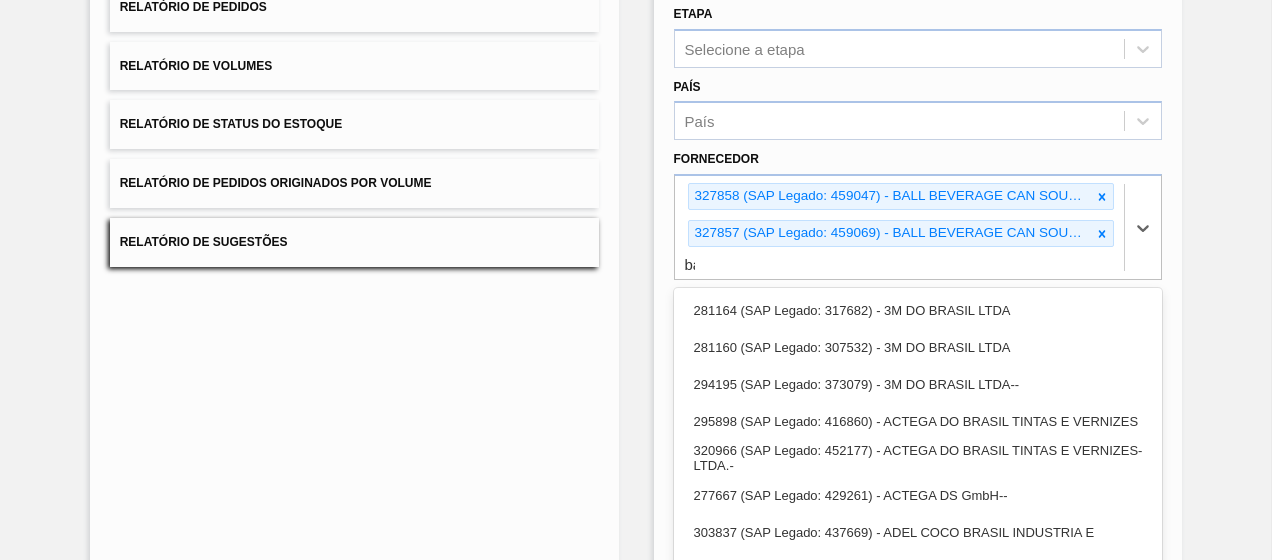 scroll, scrollTop: 240, scrollLeft: 0, axis: vertical 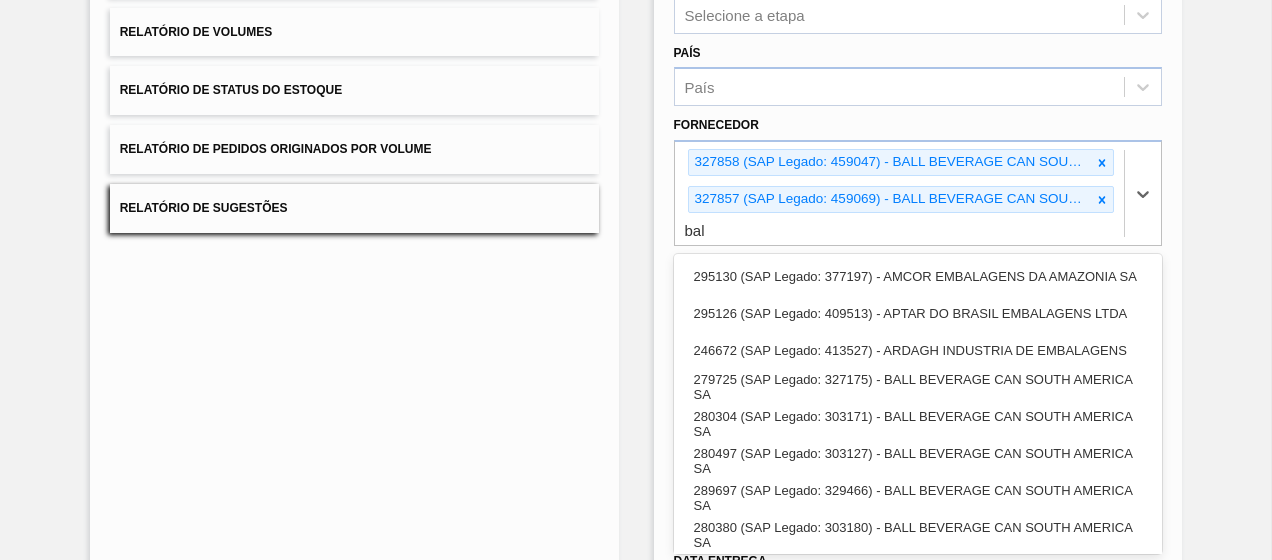 type on "ball" 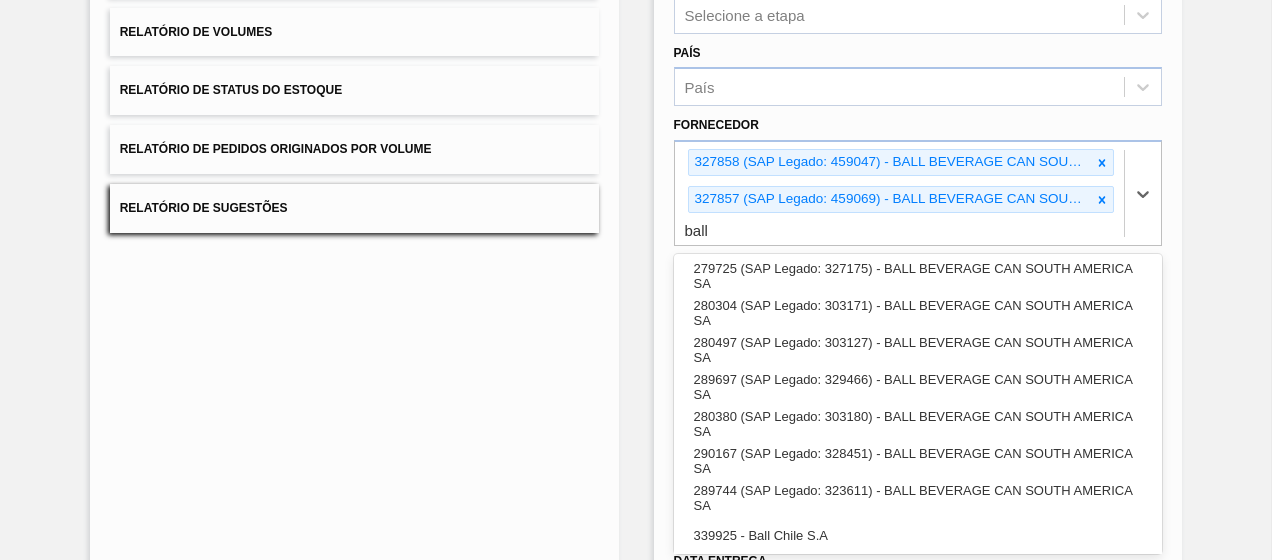 click on "279725 (SAP Legado: 327175) - BALL BEVERAGE CAN SOUTH AMERICA SA" at bounding box center (918, 276) 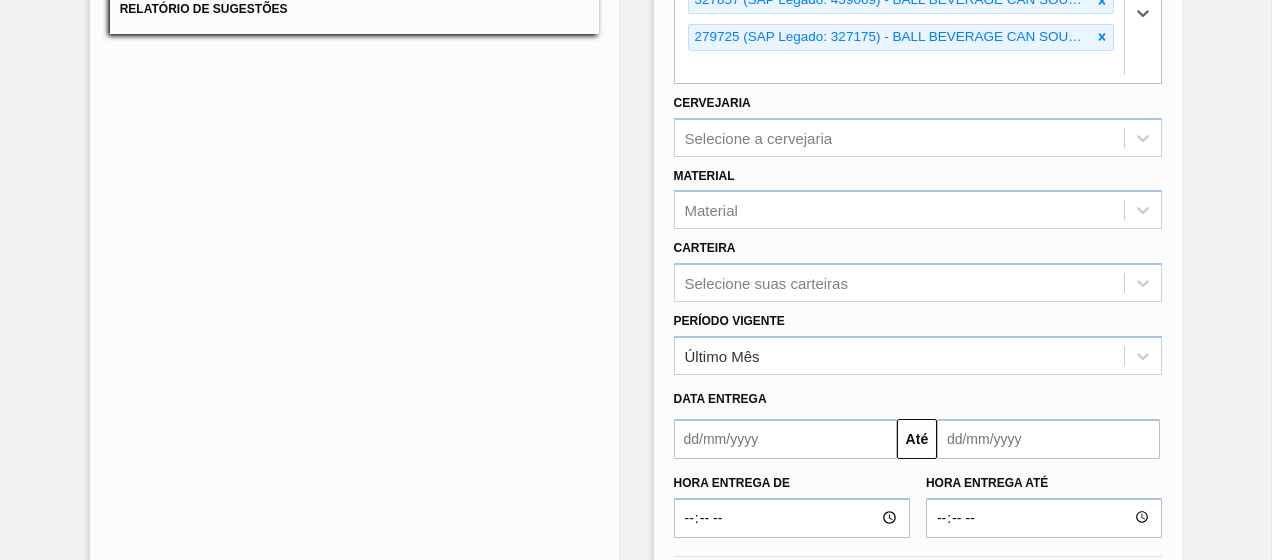 scroll, scrollTop: 505, scrollLeft: 0, axis: vertical 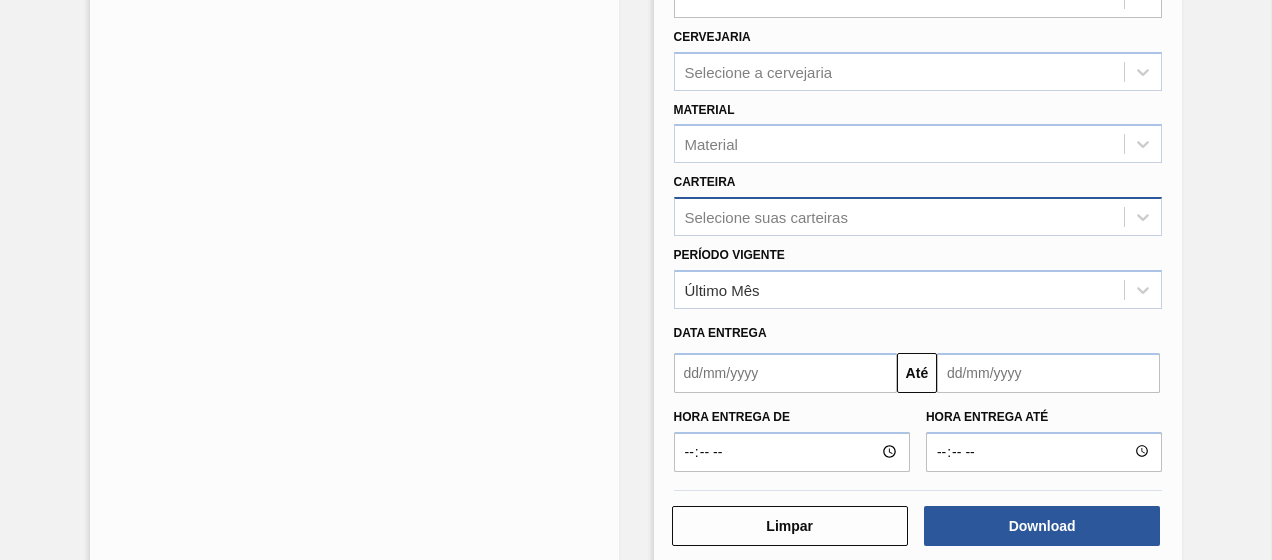 click on "Selecione suas carteiras" at bounding box center (766, 217) 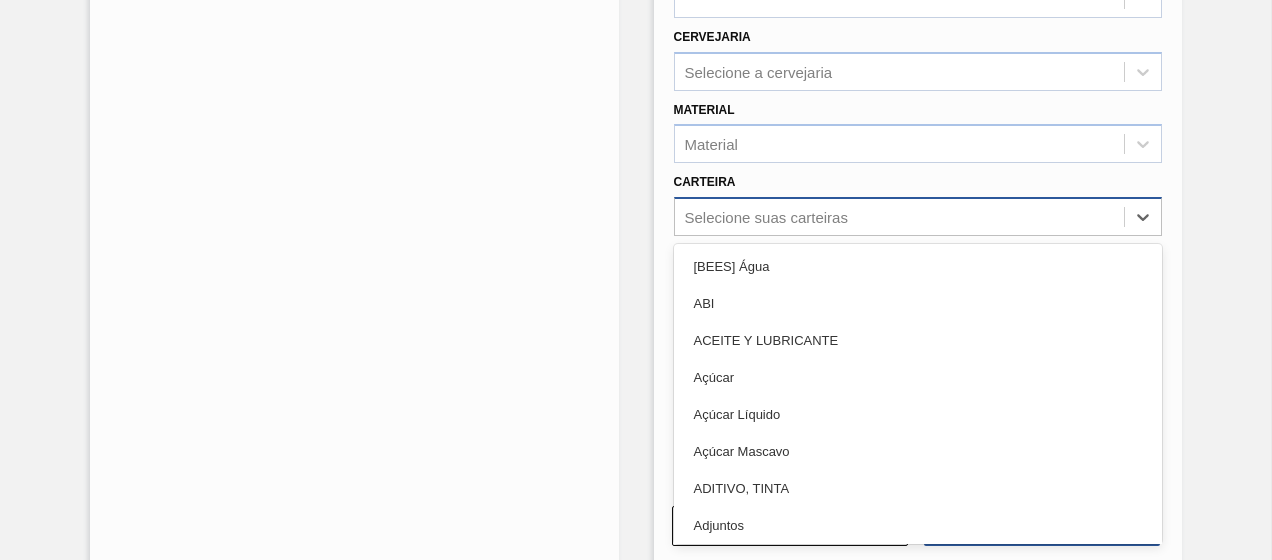 click on "Selecione suas carteiras" at bounding box center [900, 217] 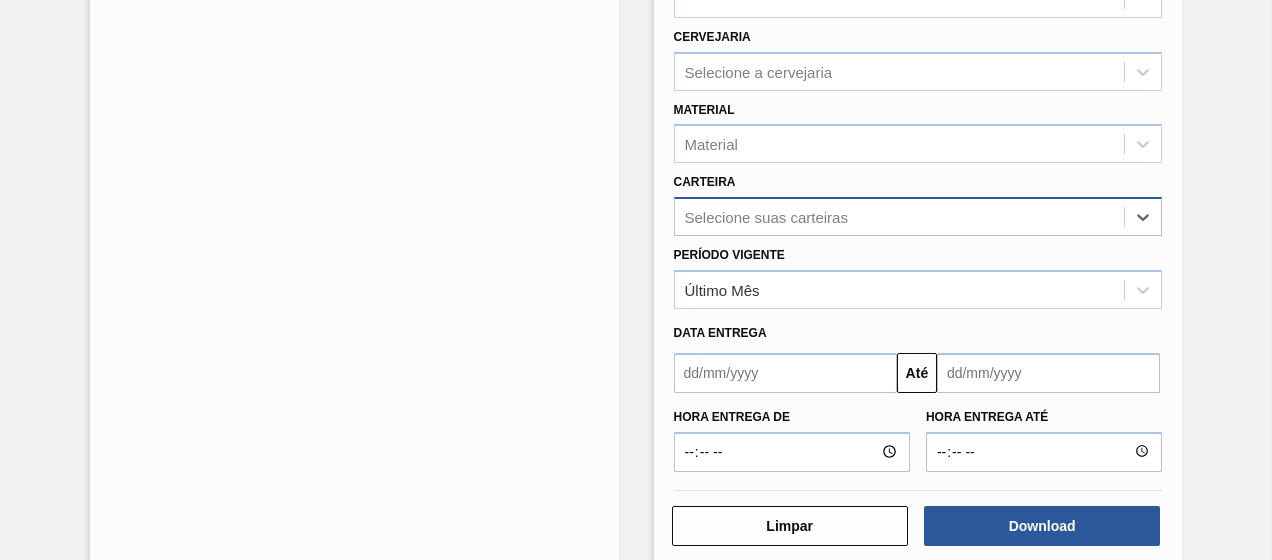 click on "Selecione suas carteiras" at bounding box center (900, 217) 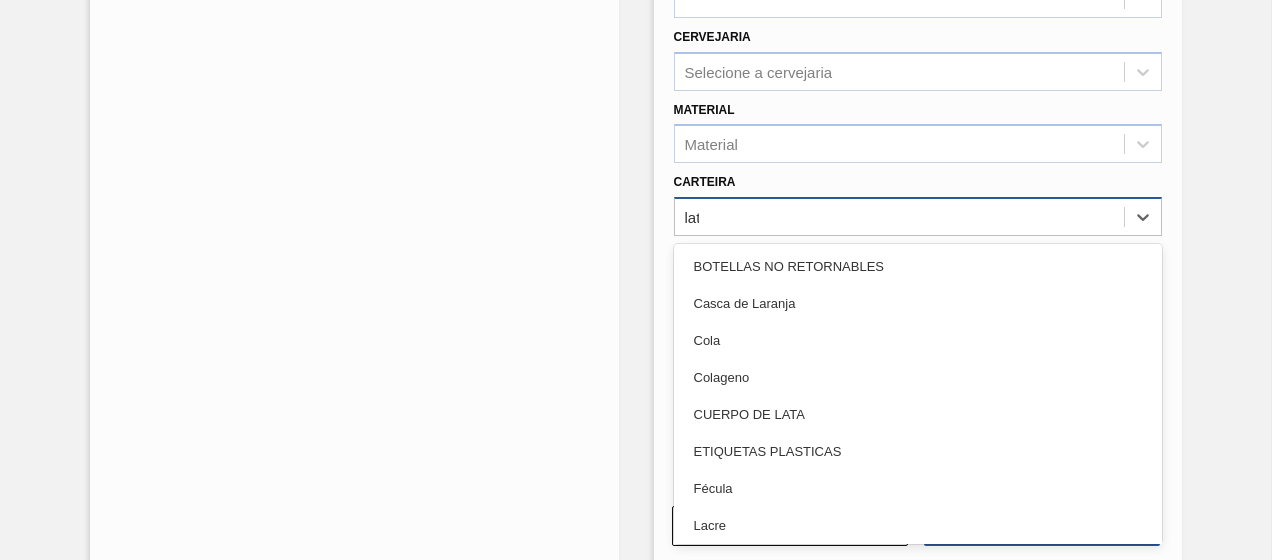 type on "lata" 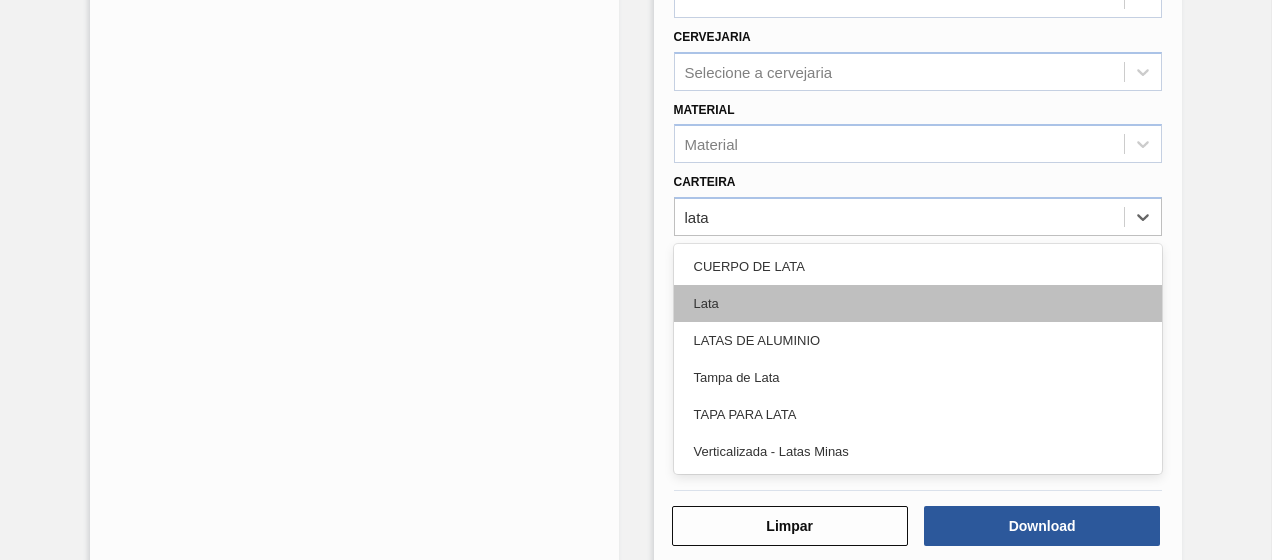 drag, startPoint x: 758, startPoint y: 323, endPoint x: 758, endPoint y: 294, distance: 29 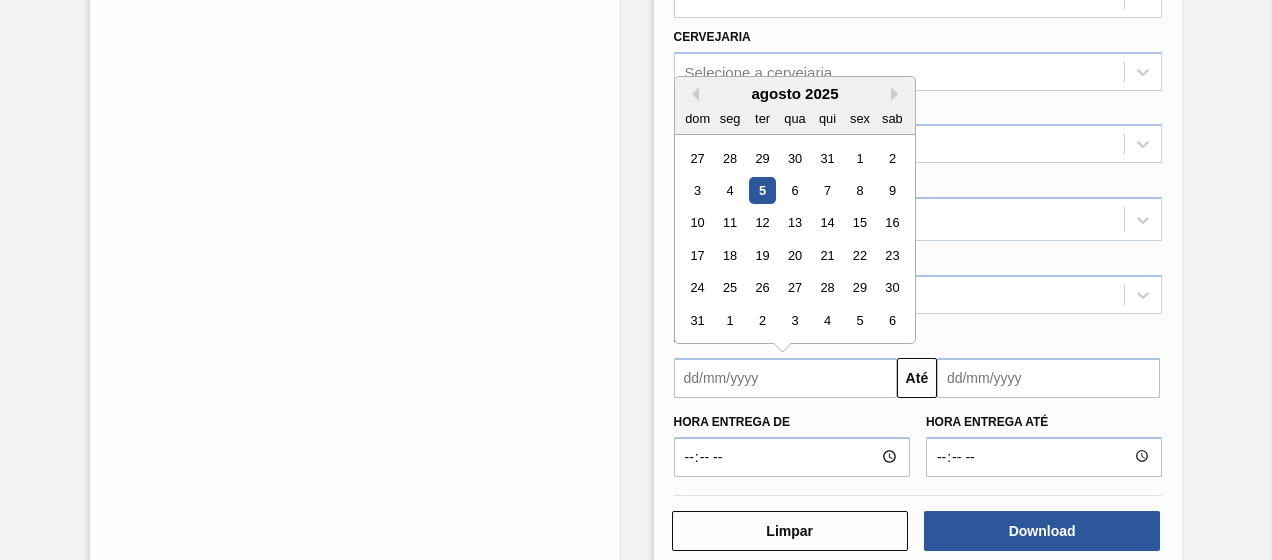 click at bounding box center [785, 378] 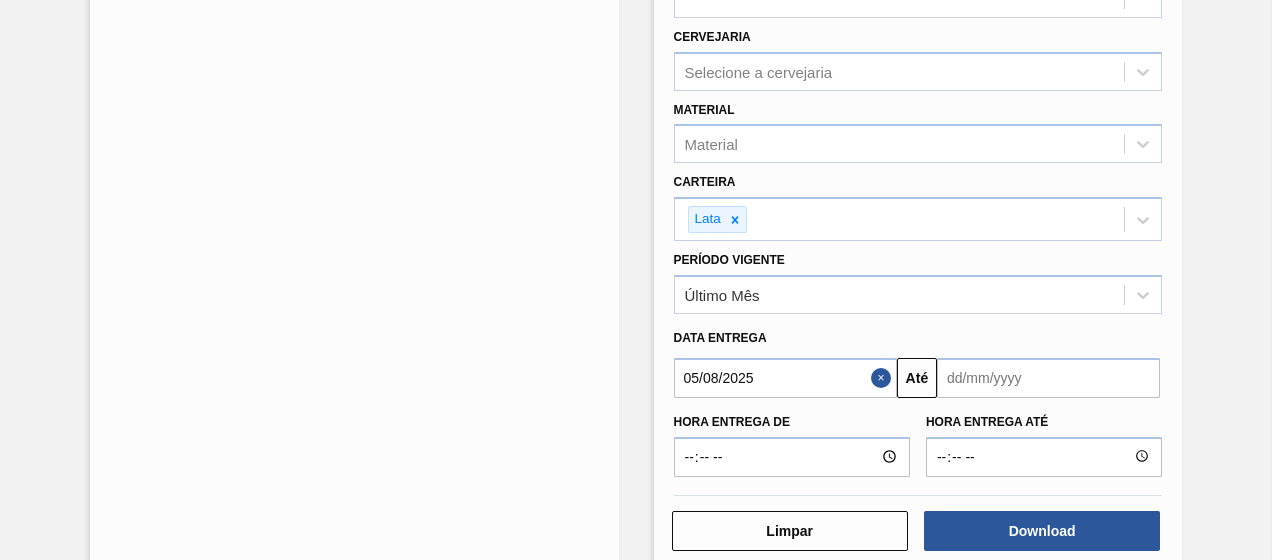 click at bounding box center [1048, 378] 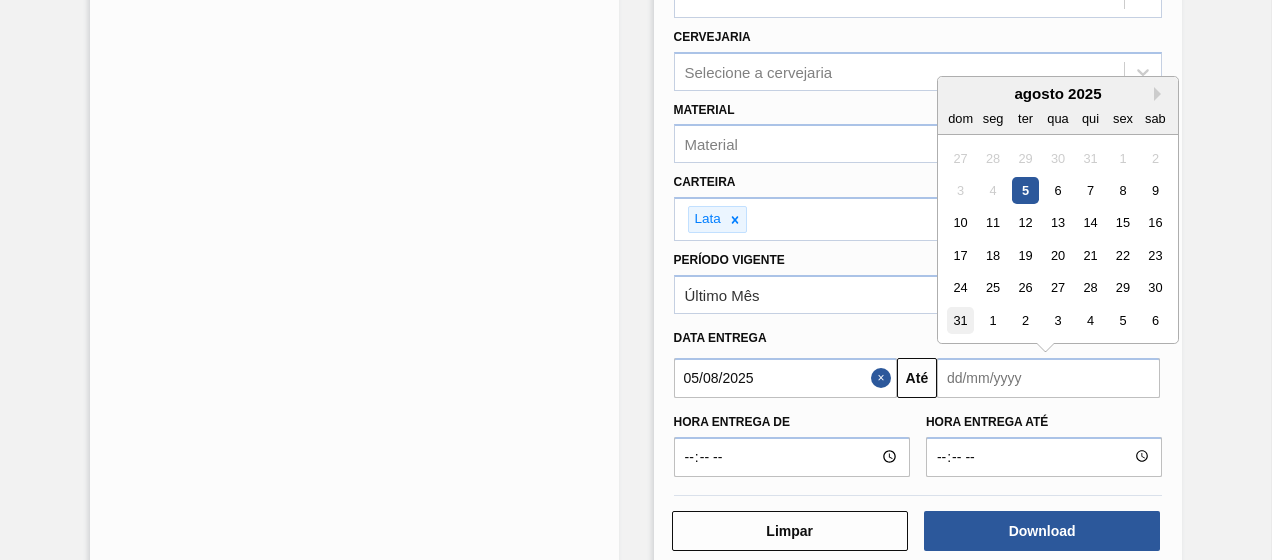 click on "31" at bounding box center (960, 320) 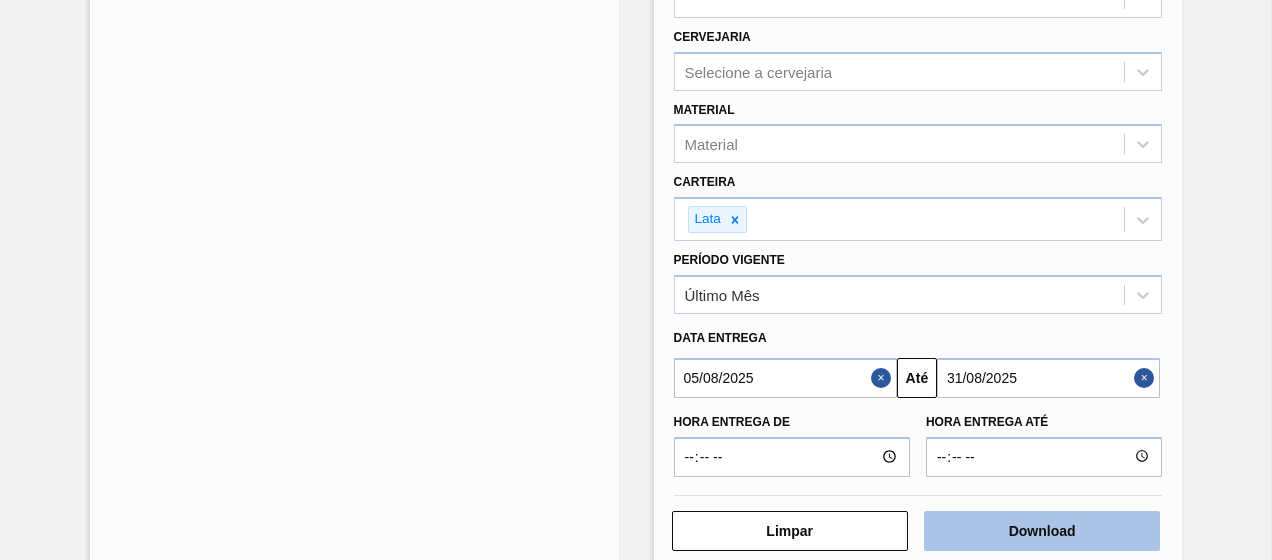 click on "Download" at bounding box center (1042, 531) 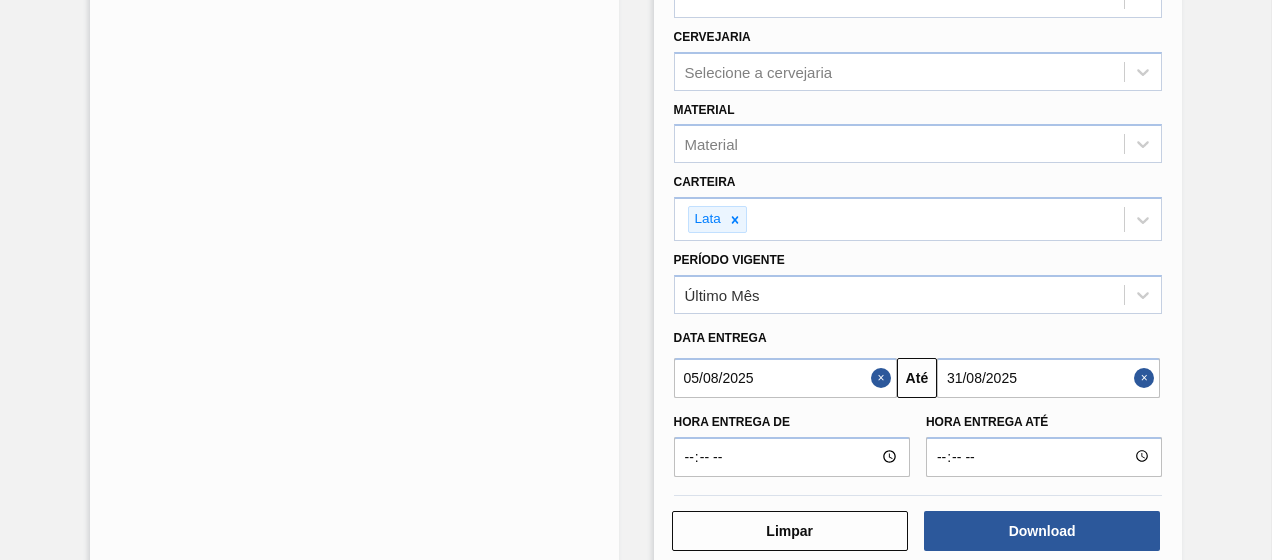 scroll, scrollTop: 0, scrollLeft: 0, axis: both 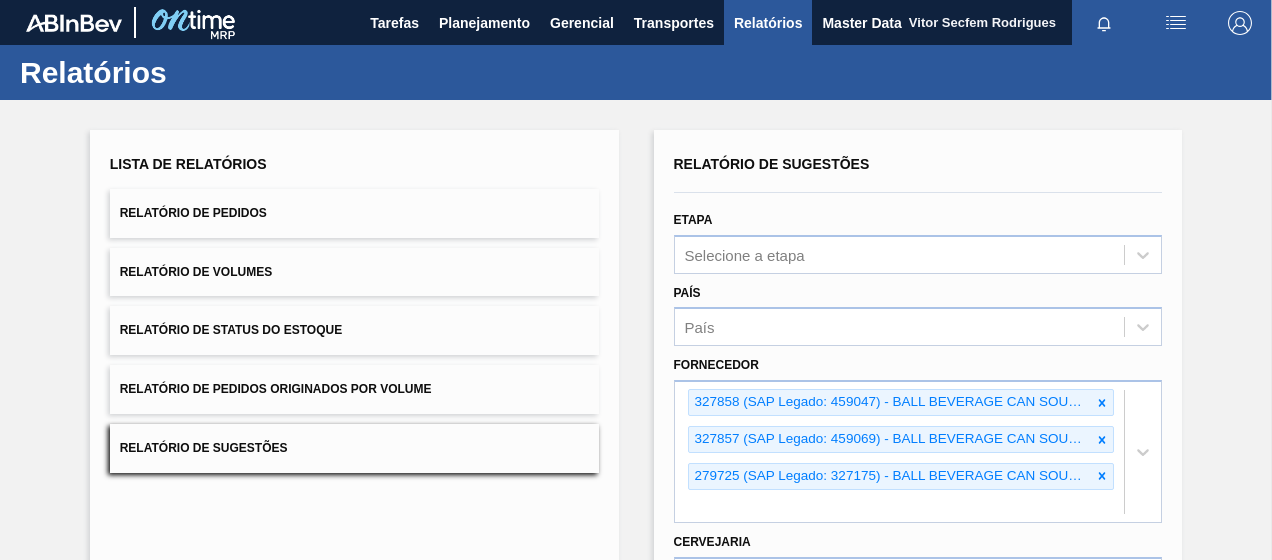 click on "Relatórios" at bounding box center (636, 72) 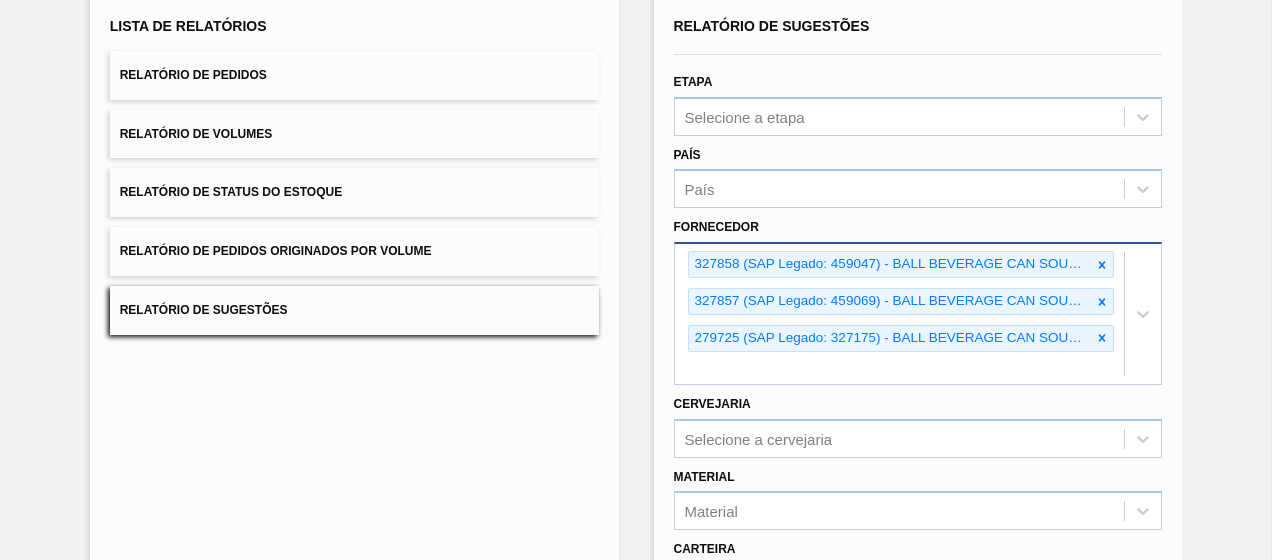 scroll, scrollTop: 0, scrollLeft: 0, axis: both 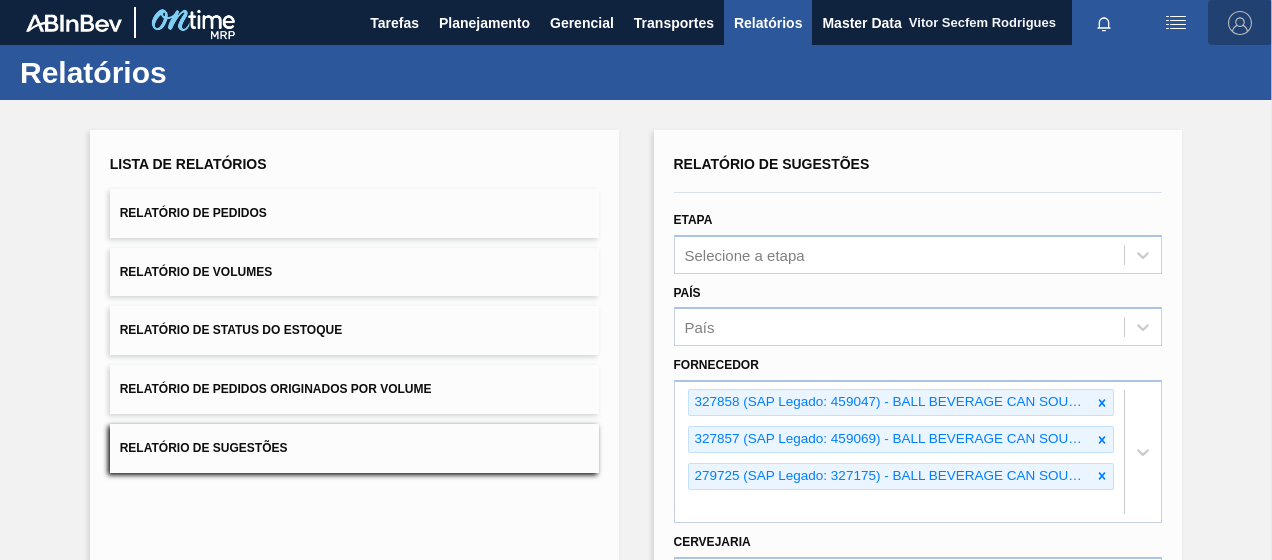 click at bounding box center [1240, 23] 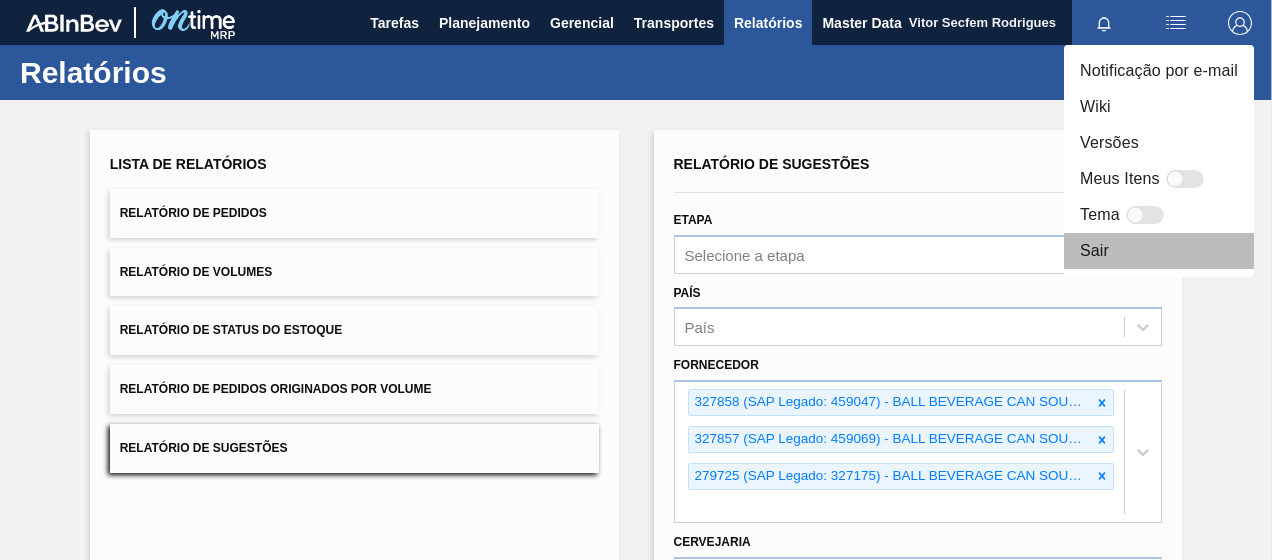 click on "Sair" at bounding box center [1159, 251] 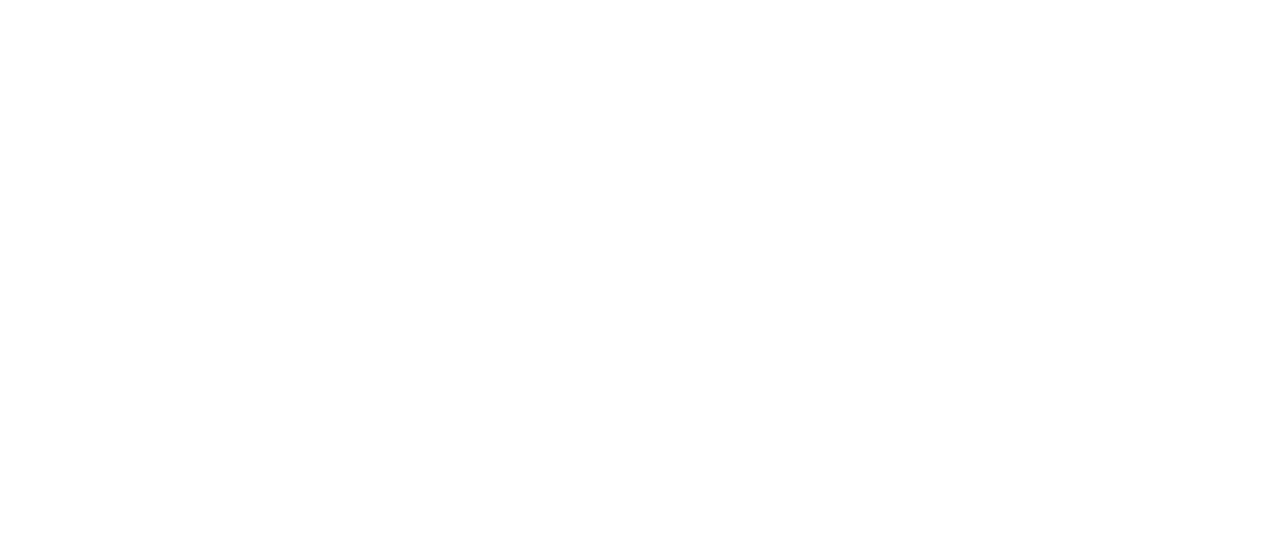 scroll, scrollTop: 0, scrollLeft: 0, axis: both 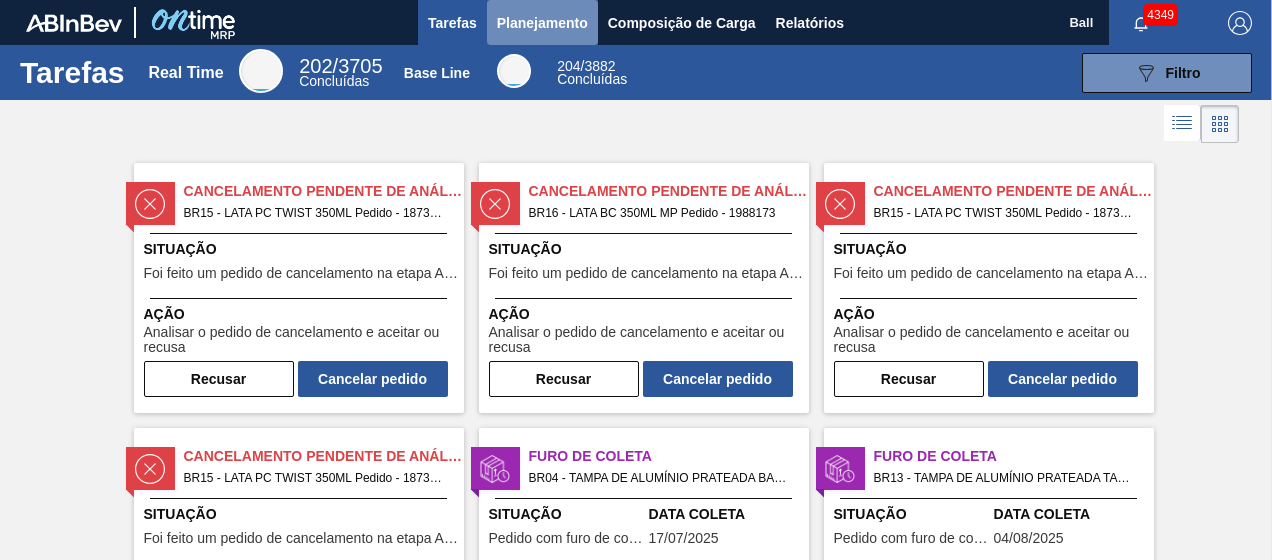 click on "Planejamento" at bounding box center [542, 23] 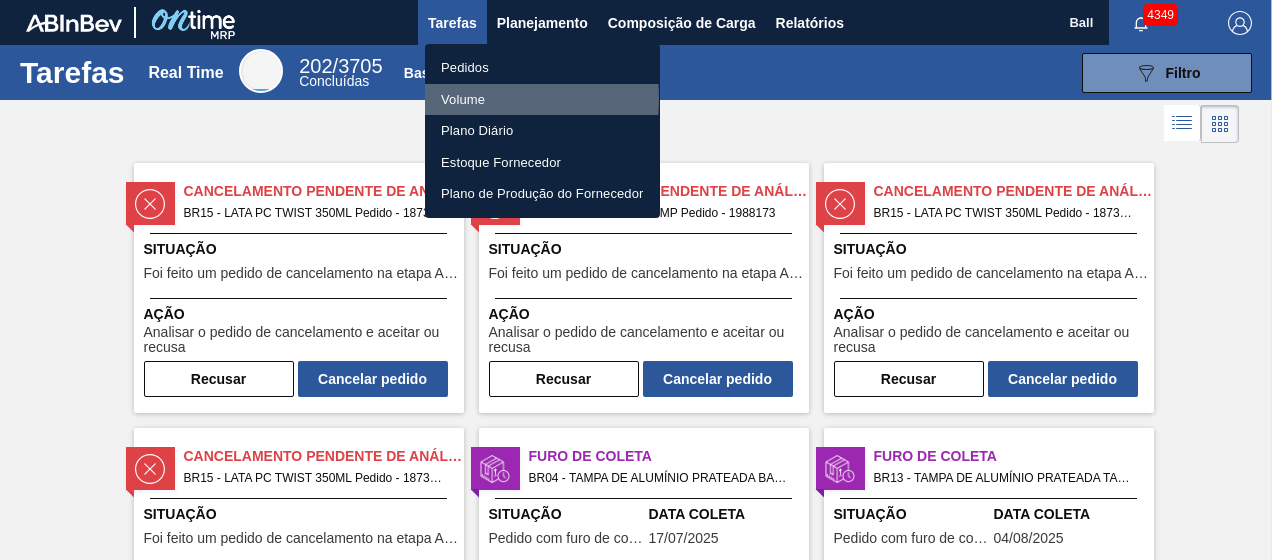 click on "Volume" at bounding box center (542, 100) 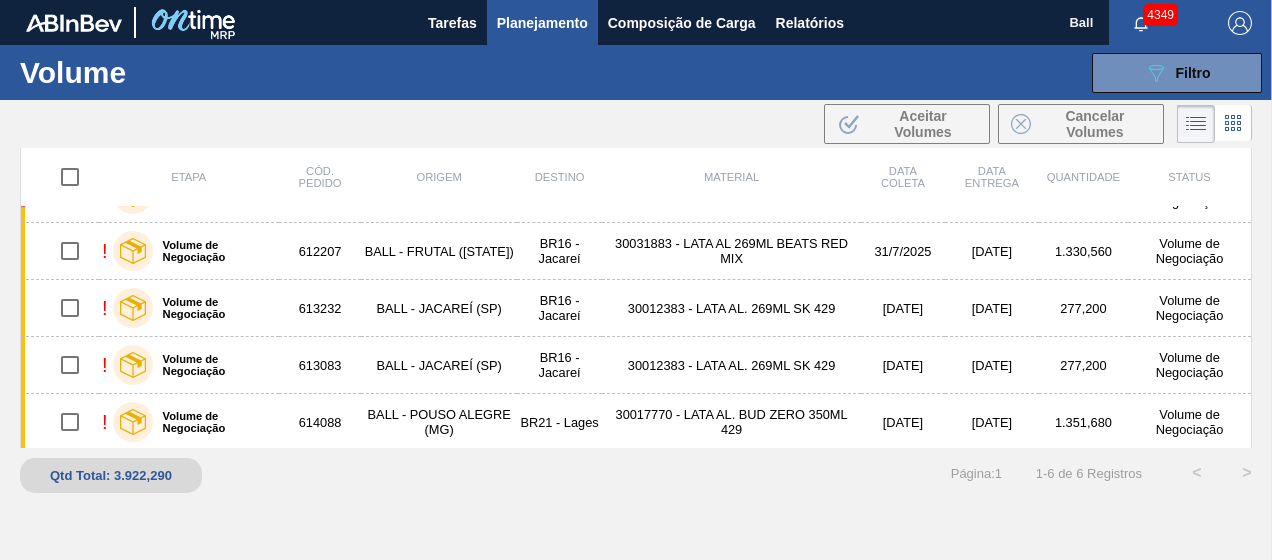 scroll, scrollTop: 0, scrollLeft: 0, axis: both 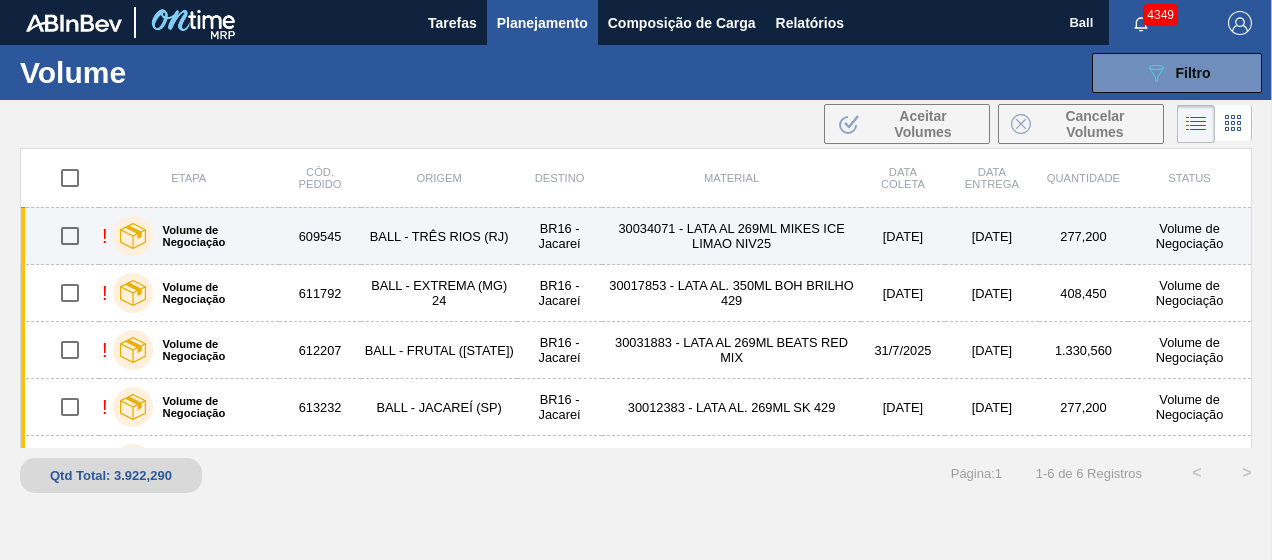click on "BALL - TRÊS RIOS (RJ)" at bounding box center (438, 236) 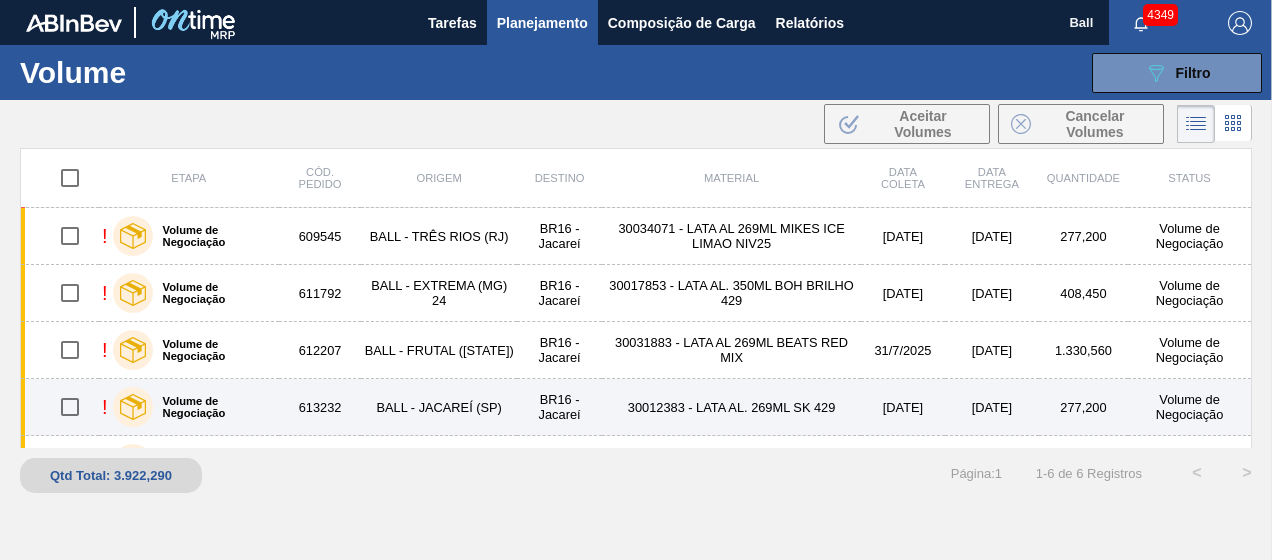 scroll, scrollTop: 99, scrollLeft: 0, axis: vertical 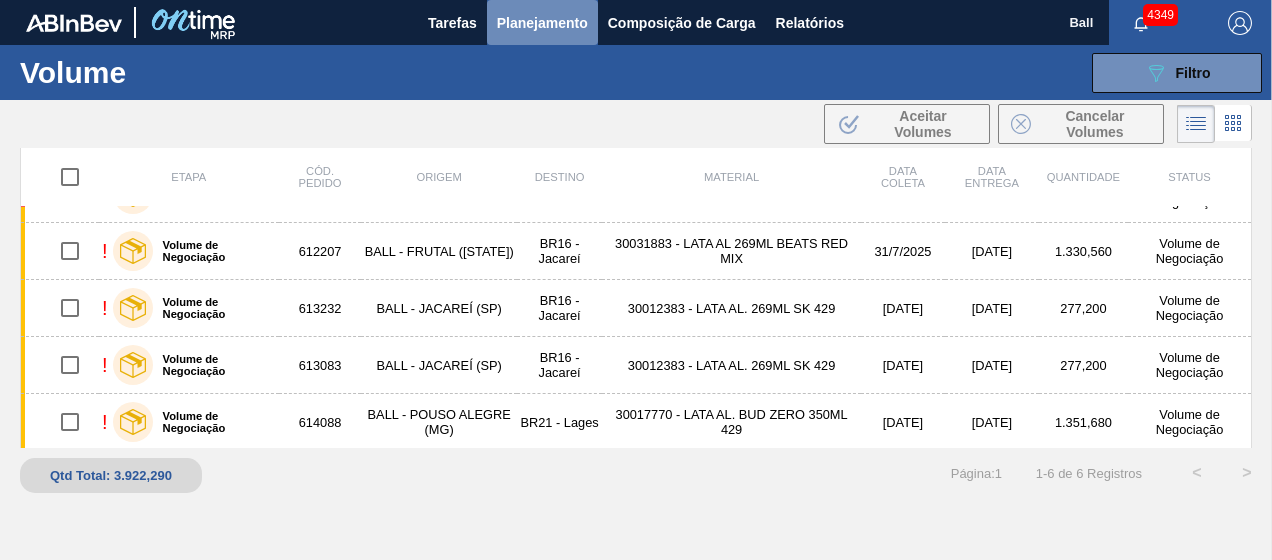 click on "Planejamento" at bounding box center (542, 23) 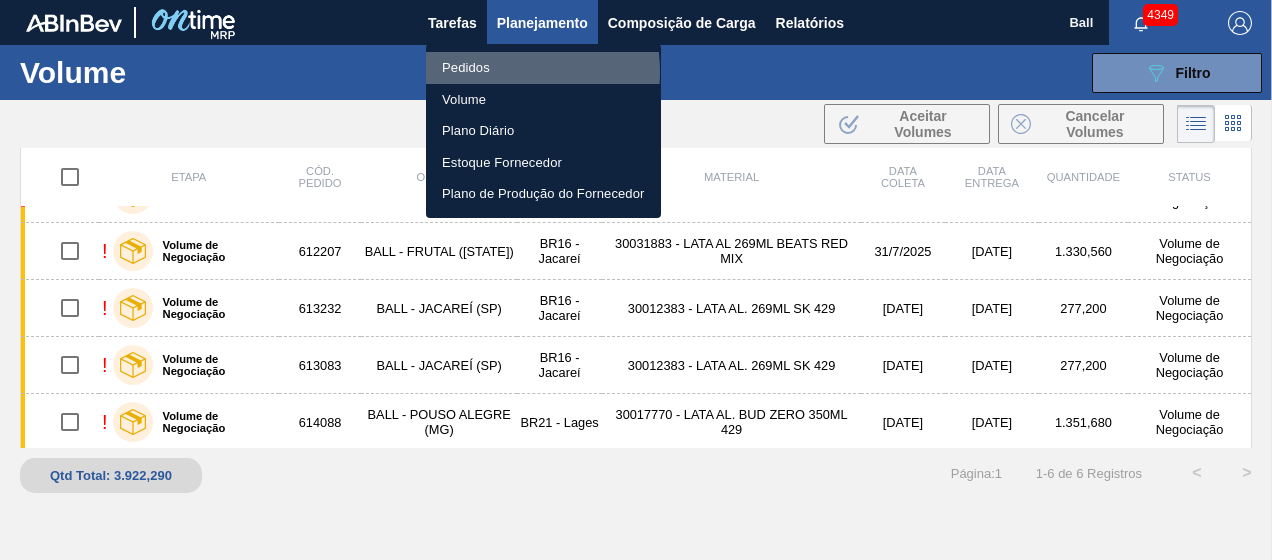 click on "Pedidos" at bounding box center [543, 68] 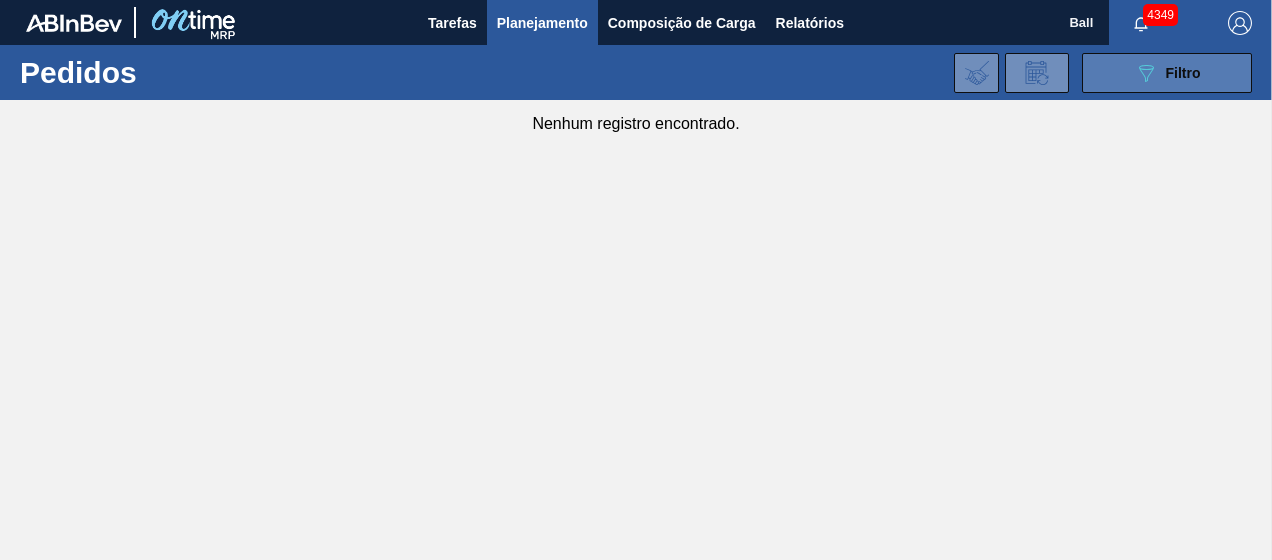 click on "089F7B8B-B2A5-4AFE-B5C0-19BA573D28AC Filtro" at bounding box center (1167, 73) 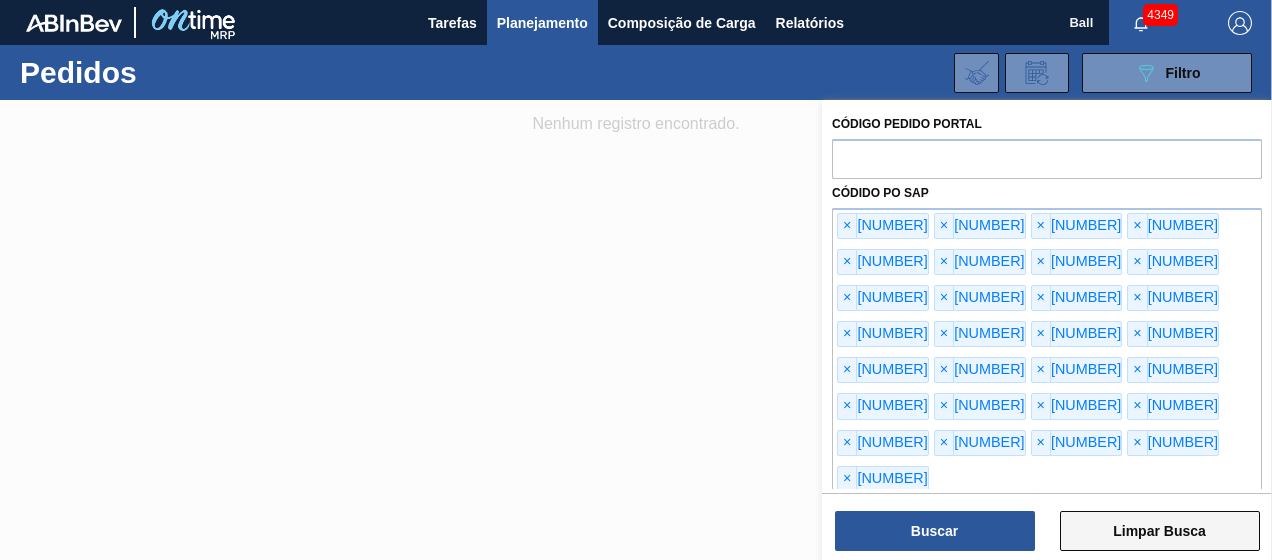 click on "Limpar Busca" at bounding box center (1160, 531) 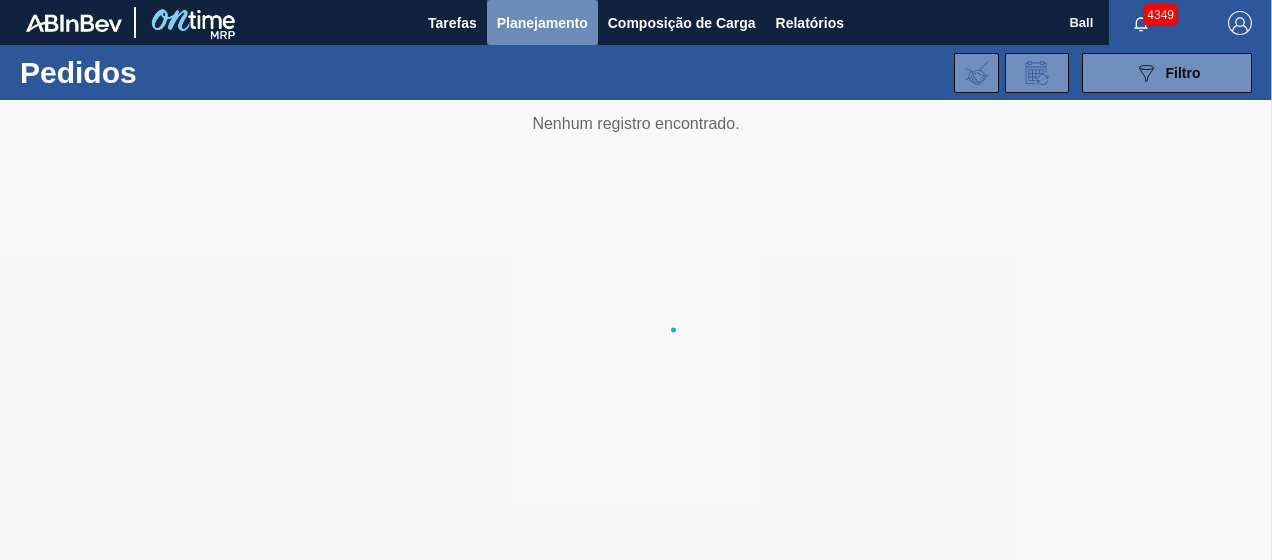 click on "Planejamento" at bounding box center (542, 23) 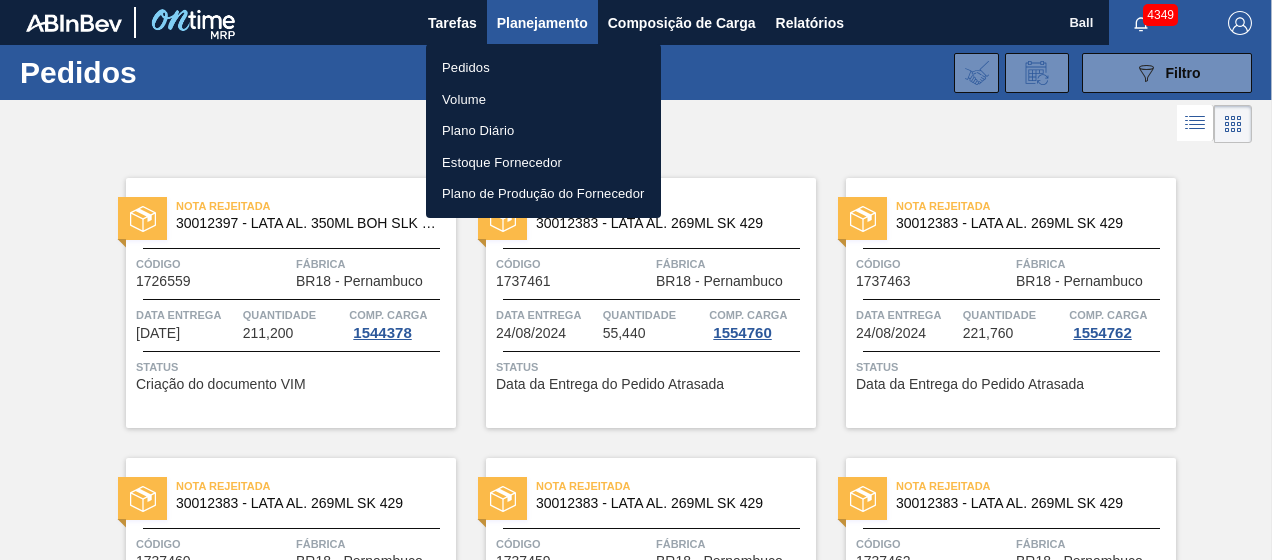 click at bounding box center (636, 280) 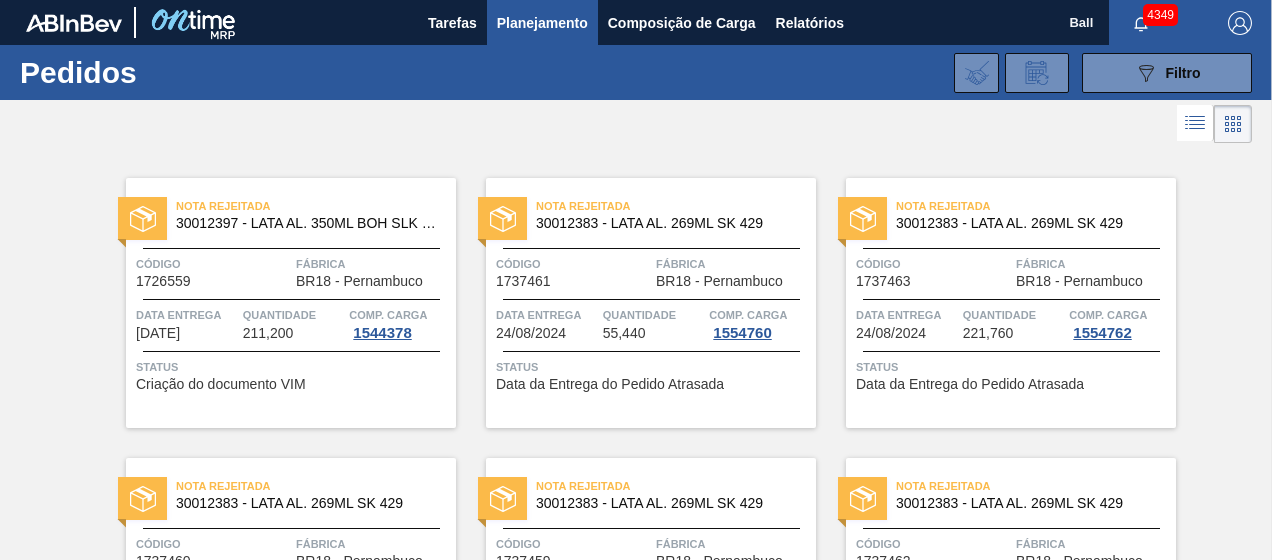 click 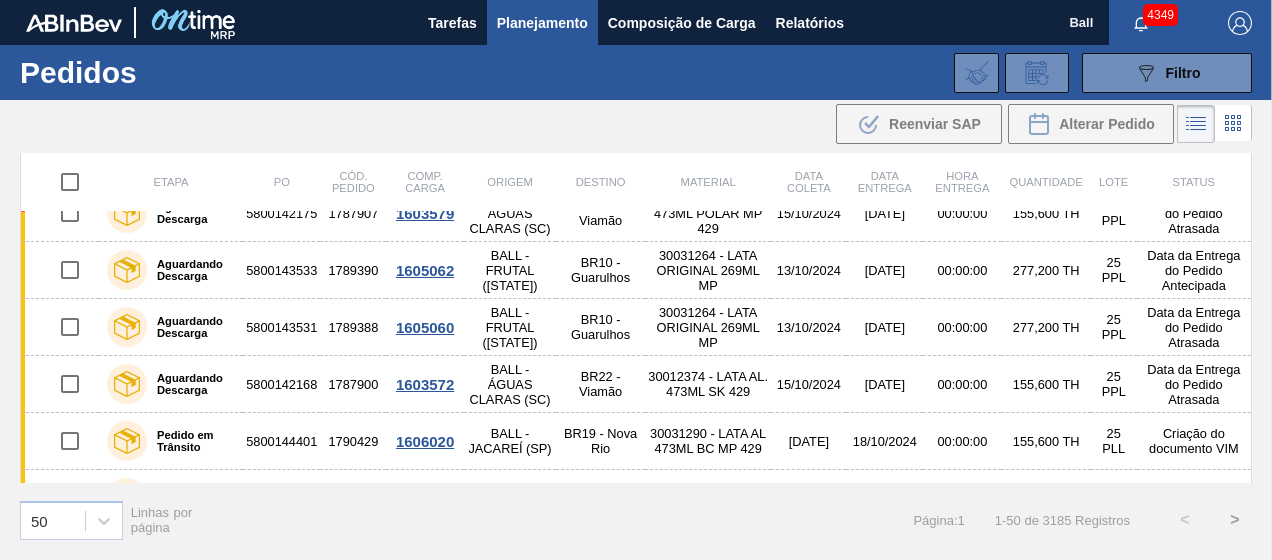 scroll, scrollTop: 2562, scrollLeft: 0, axis: vertical 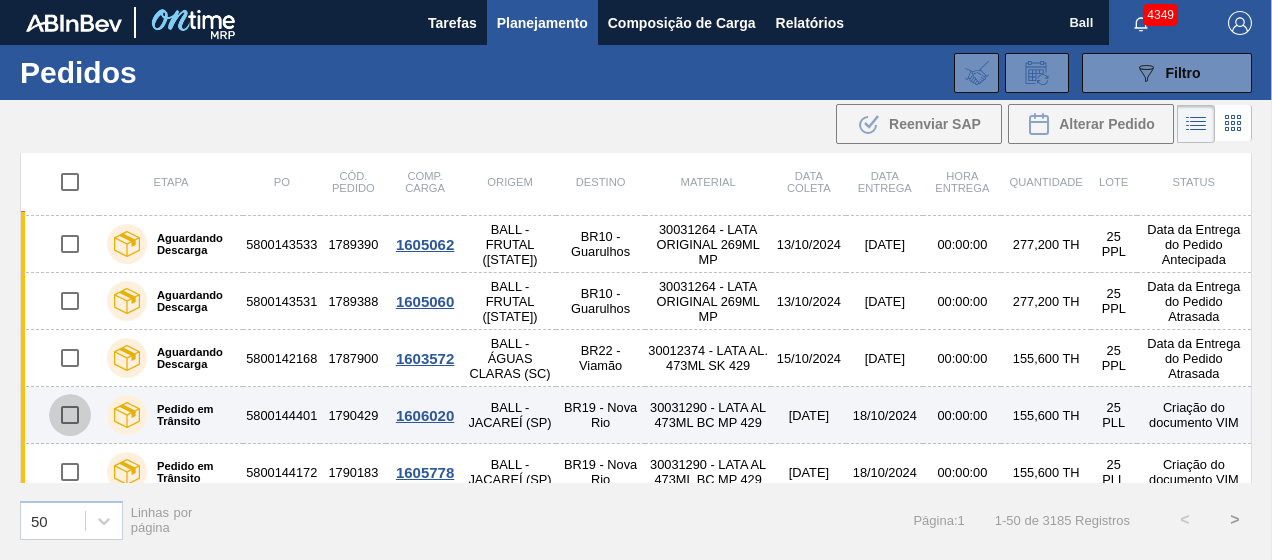 click at bounding box center [70, 415] 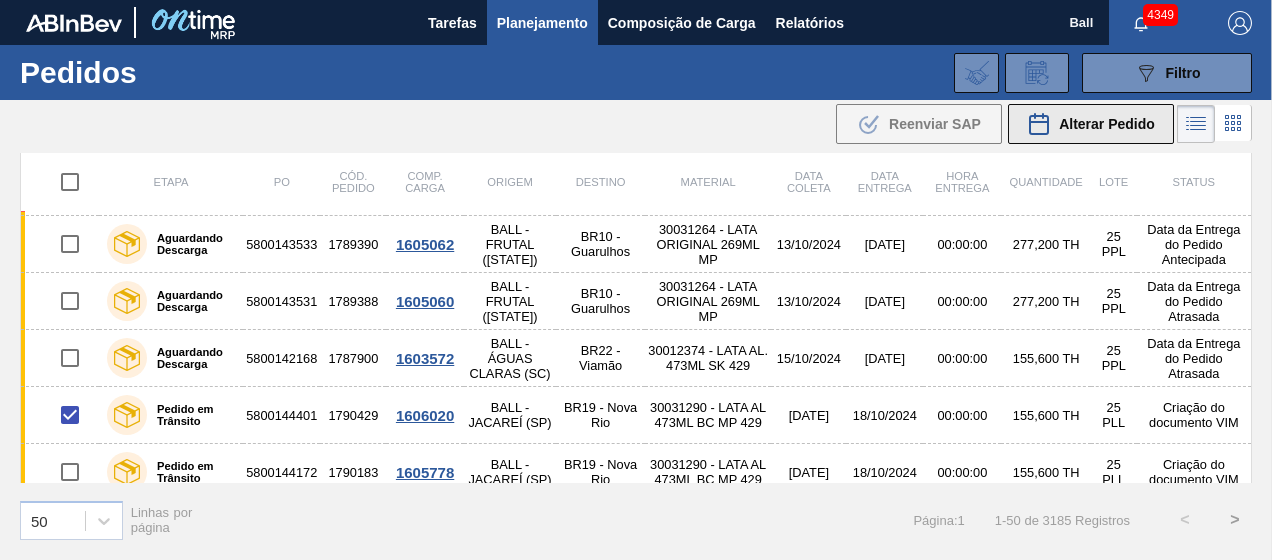 click on "Alterar Pedido" at bounding box center (1107, 124) 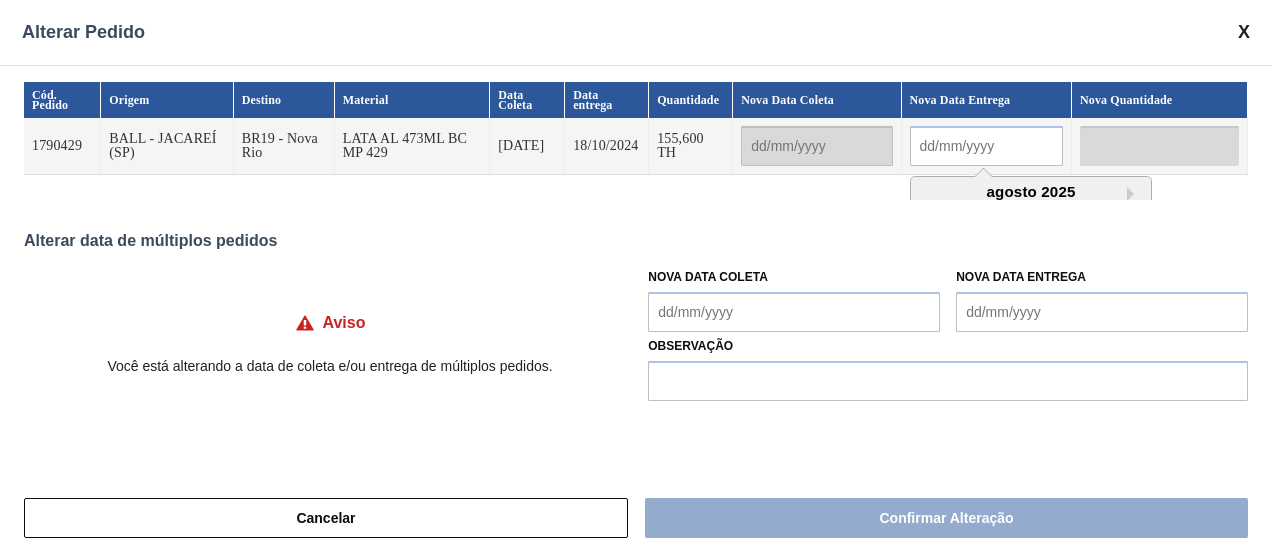 click at bounding box center [986, 146] 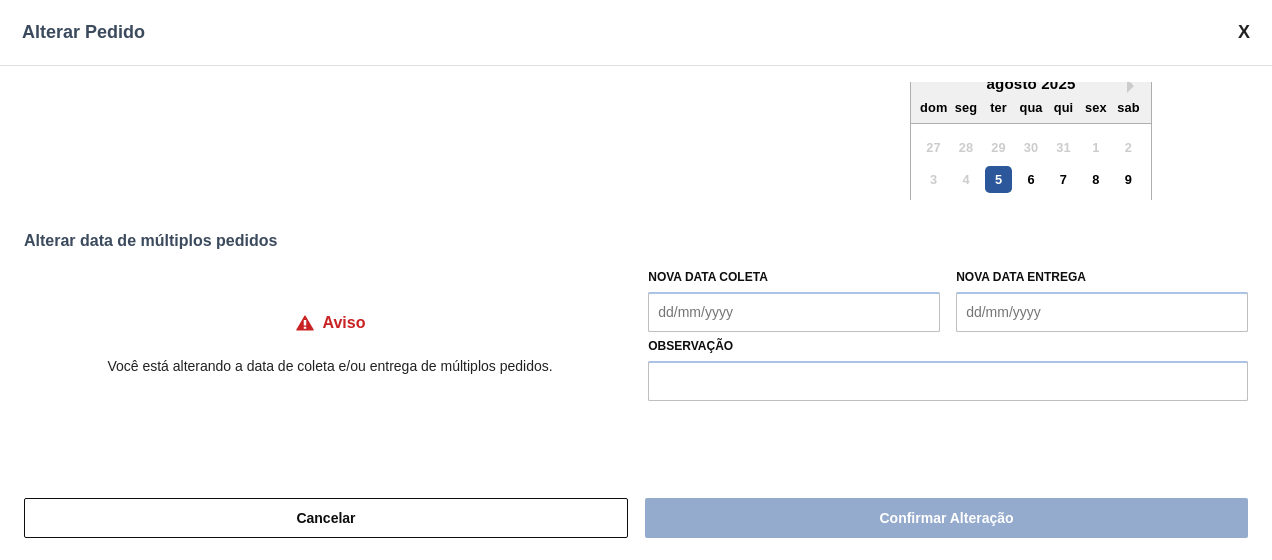 scroll, scrollTop: 0, scrollLeft: 0, axis: both 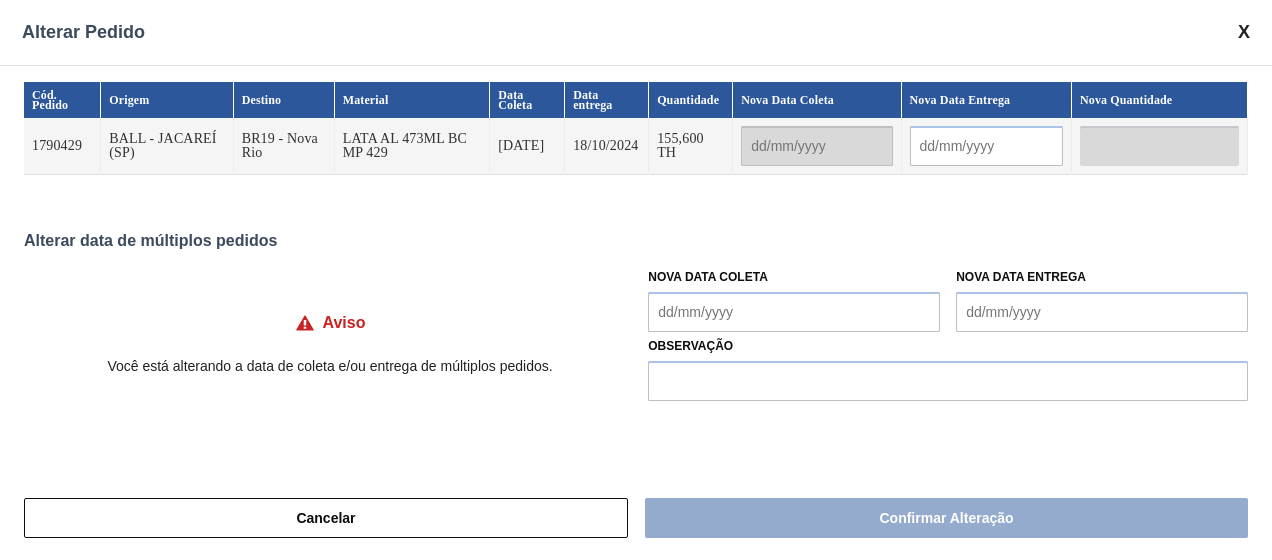 click at bounding box center [1244, 32] 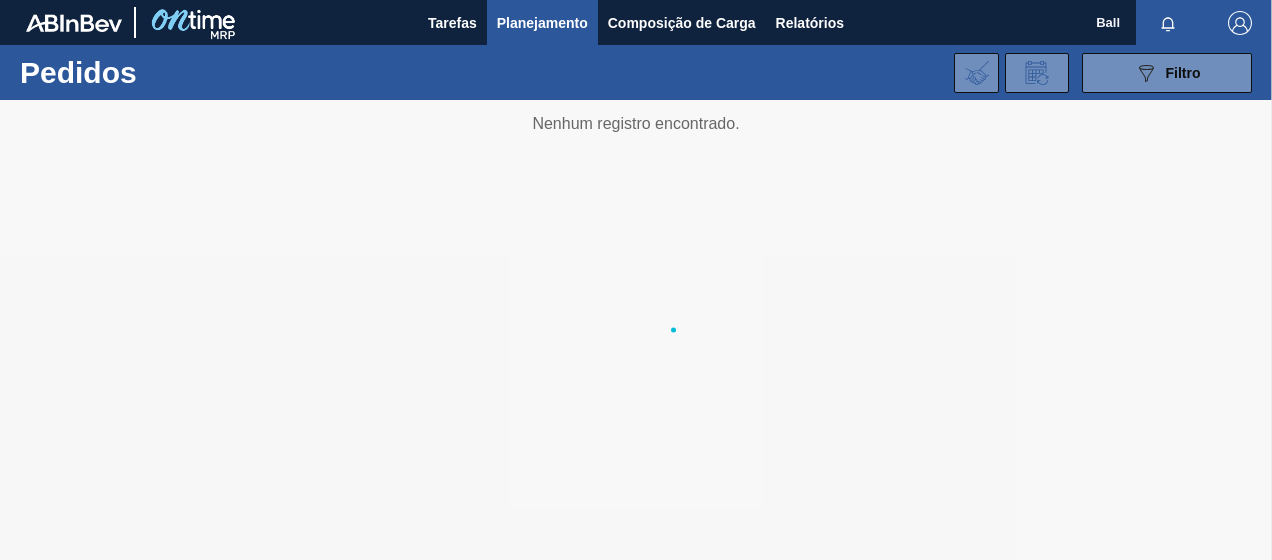 scroll, scrollTop: 0, scrollLeft: 0, axis: both 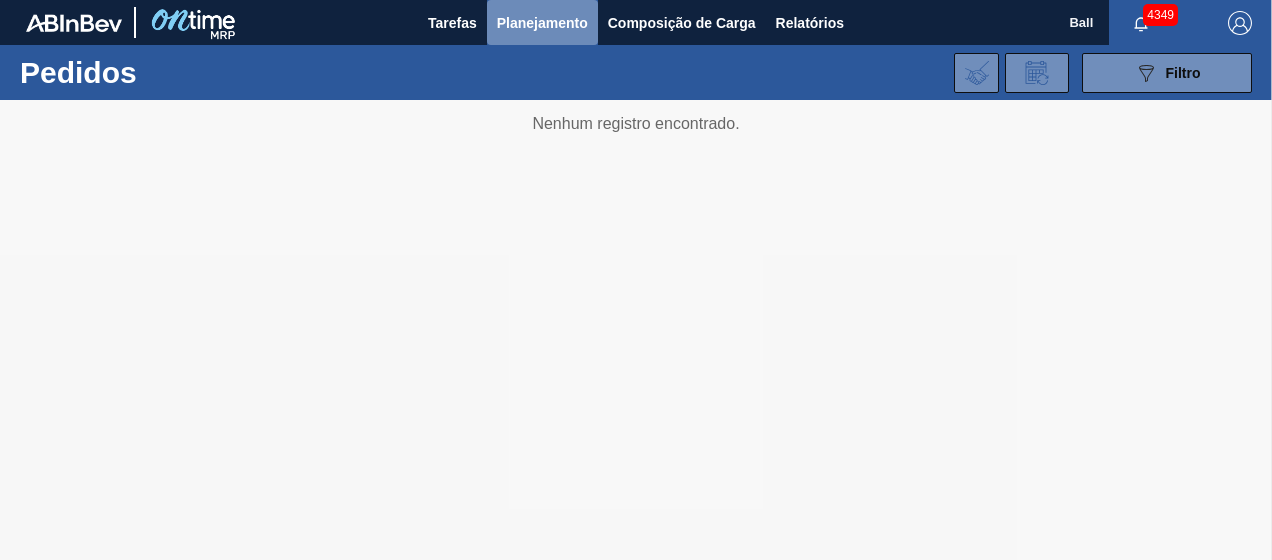 click on "Planejamento" at bounding box center [542, 23] 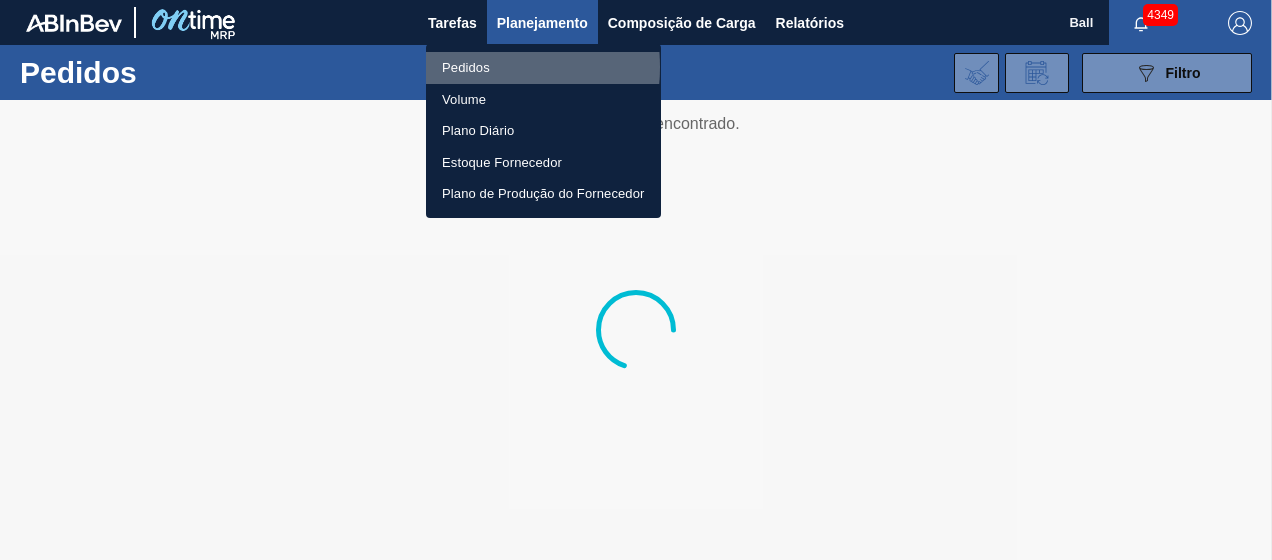 click on "Pedidos" at bounding box center (543, 68) 